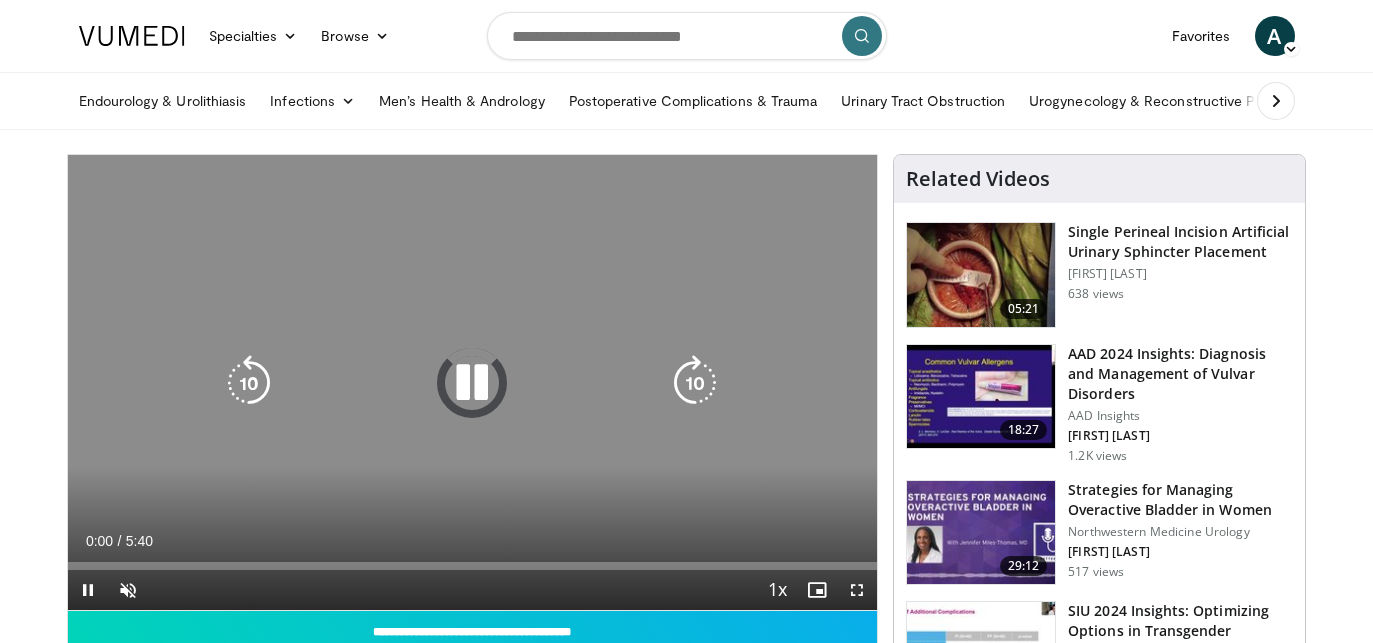 scroll, scrollTop: 4, scrollLeft: 0, axis: vertical 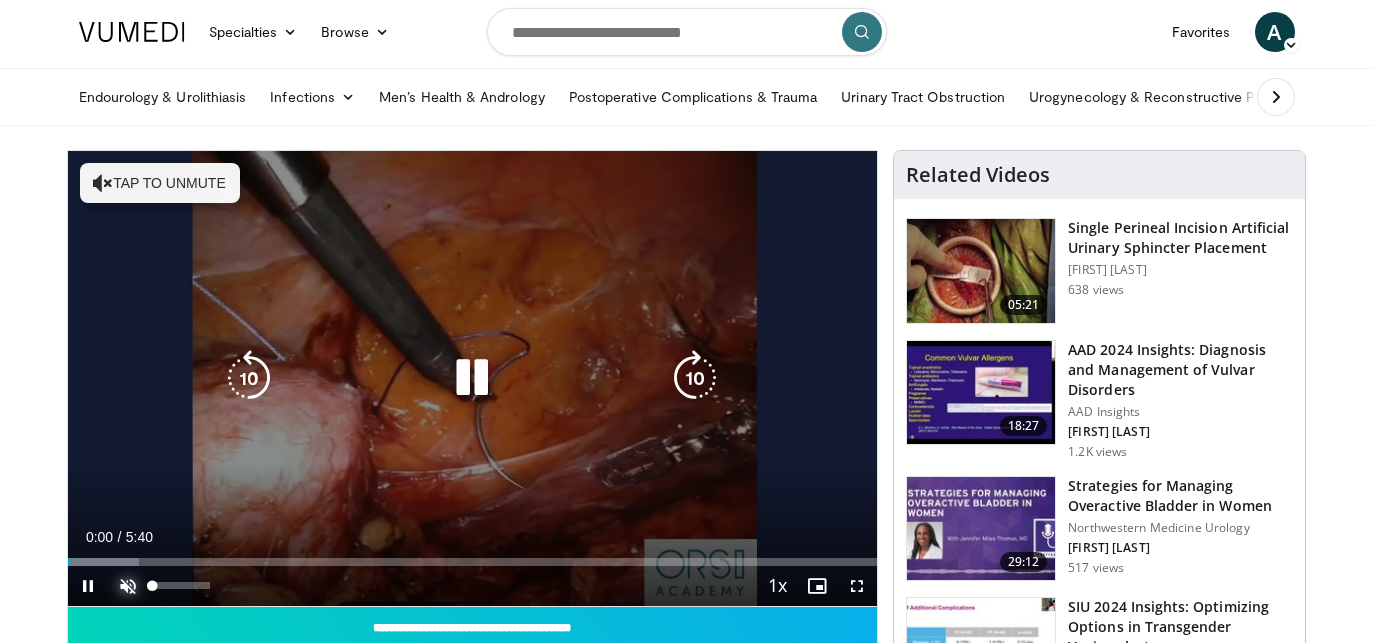 click at bounding box center [128, 586] 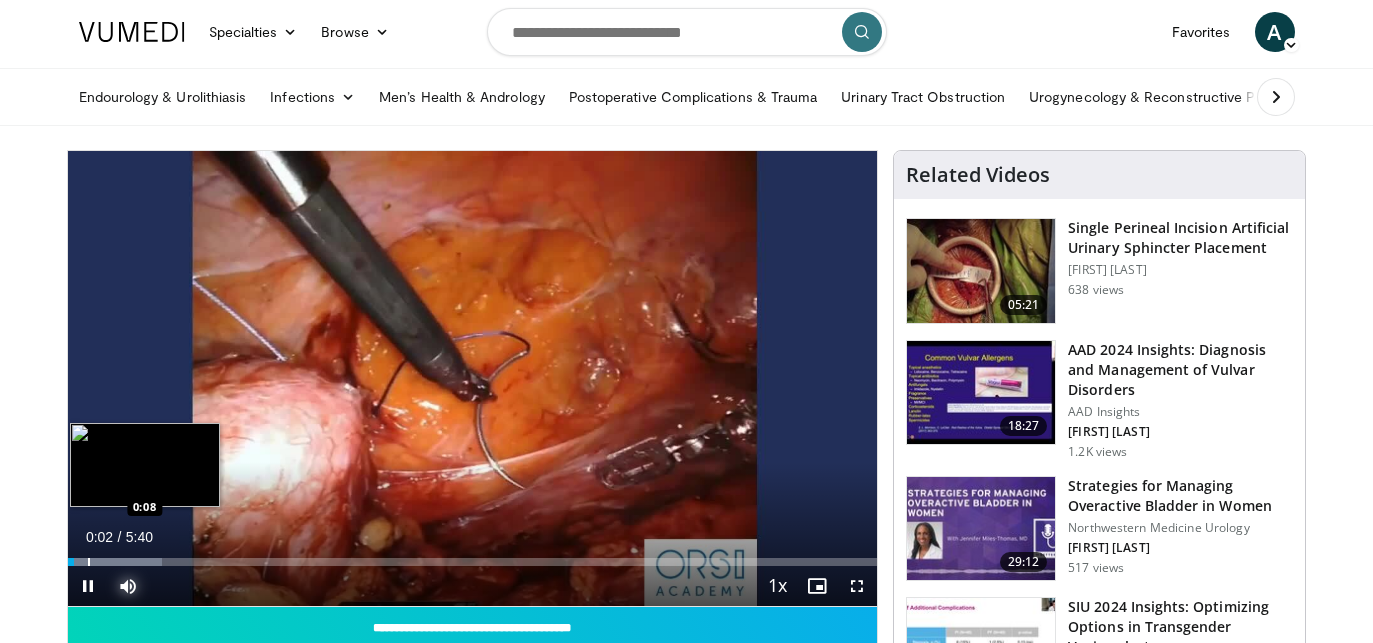 click at bounding box center [89, 562] 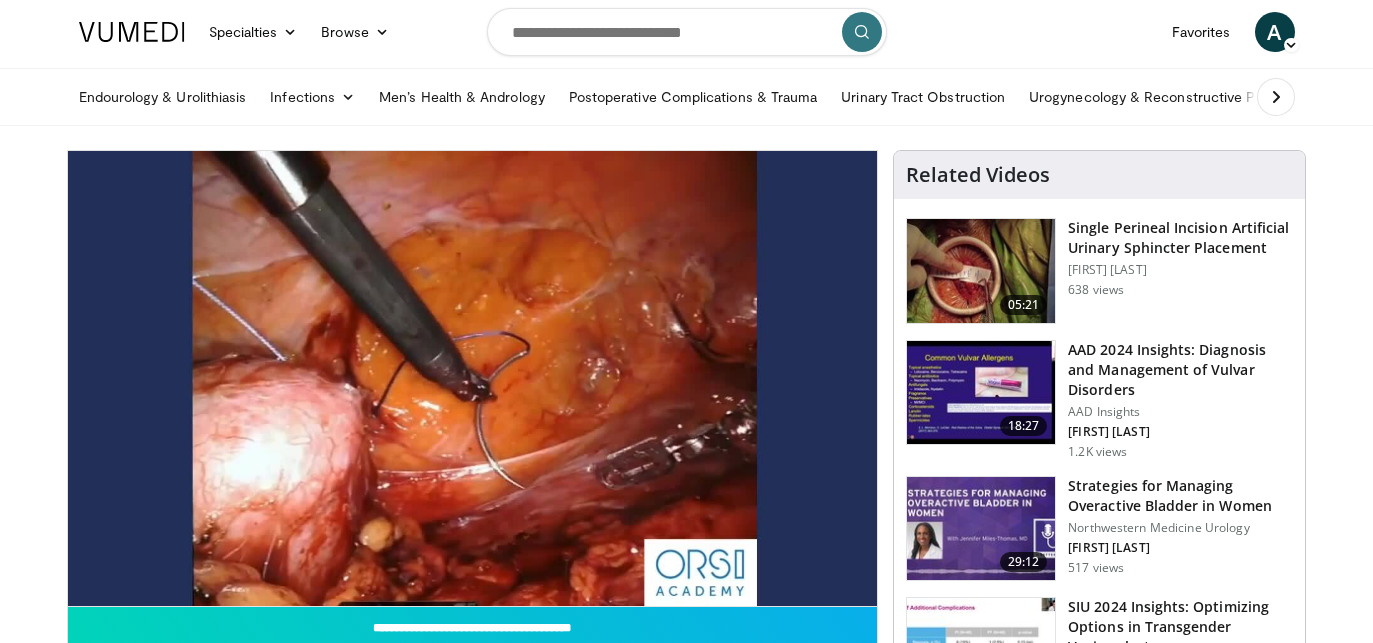 type 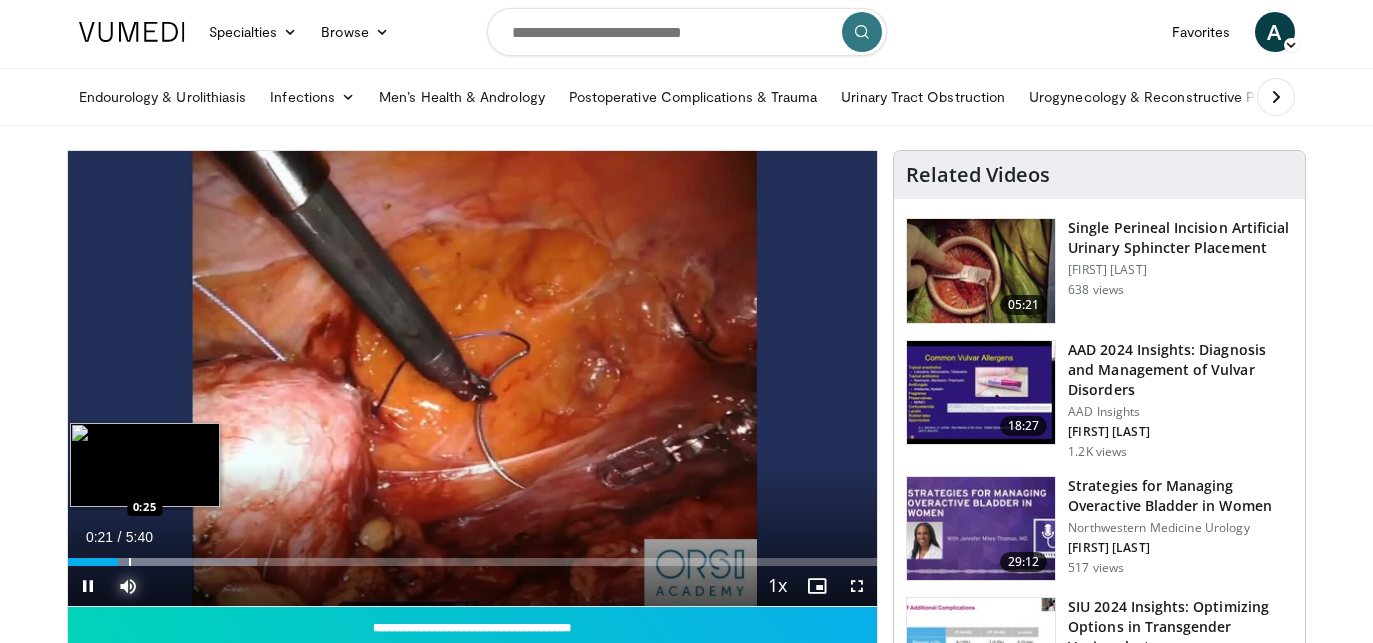 click at bounding box center [130, 562] 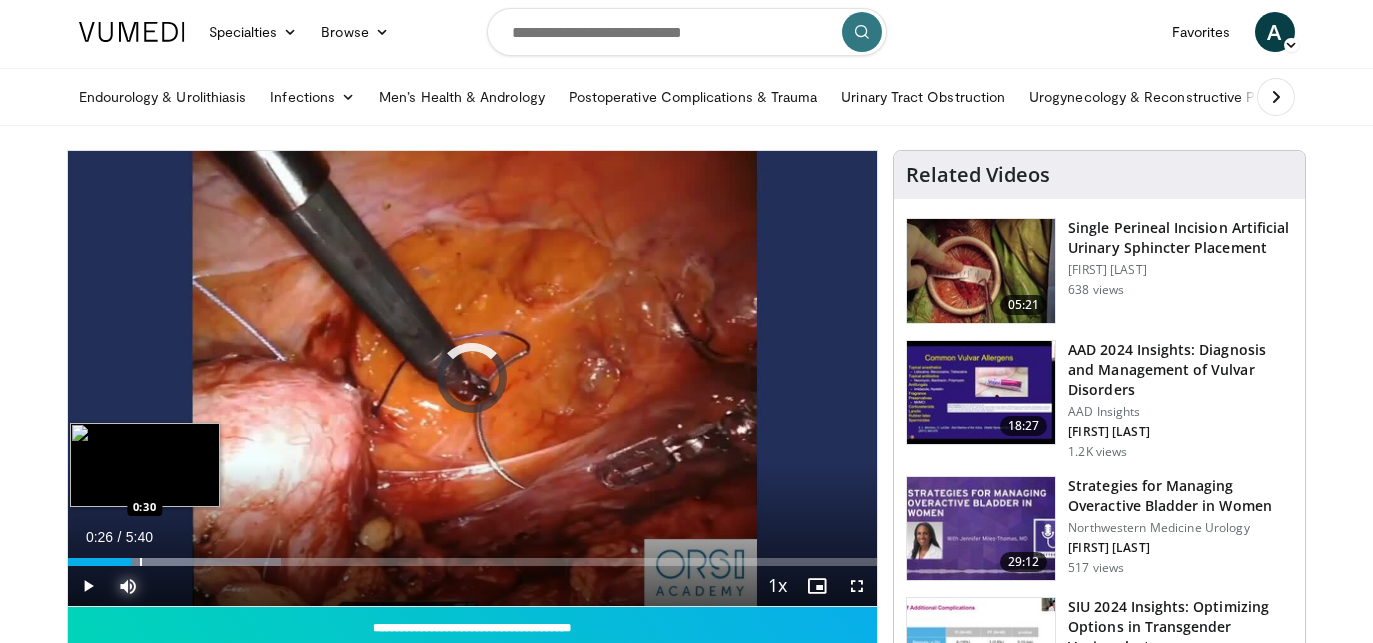 click at bounding box center [141, 562] 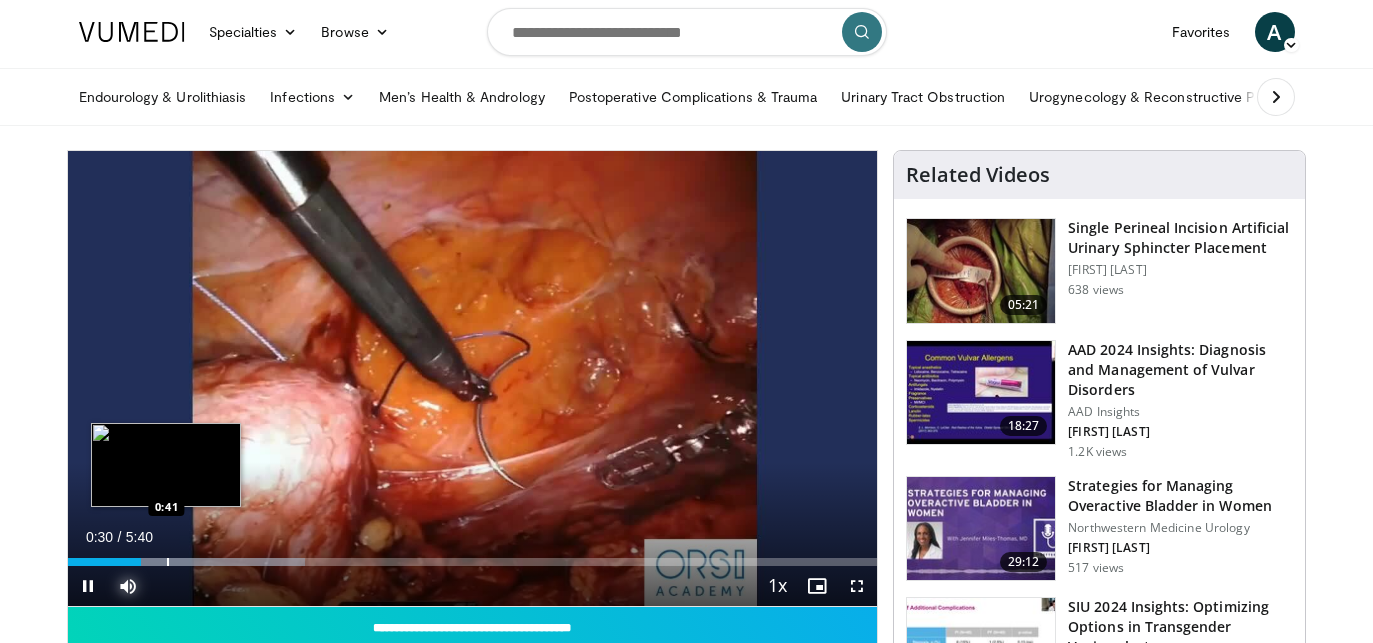 click at bounding box center (168, 562) 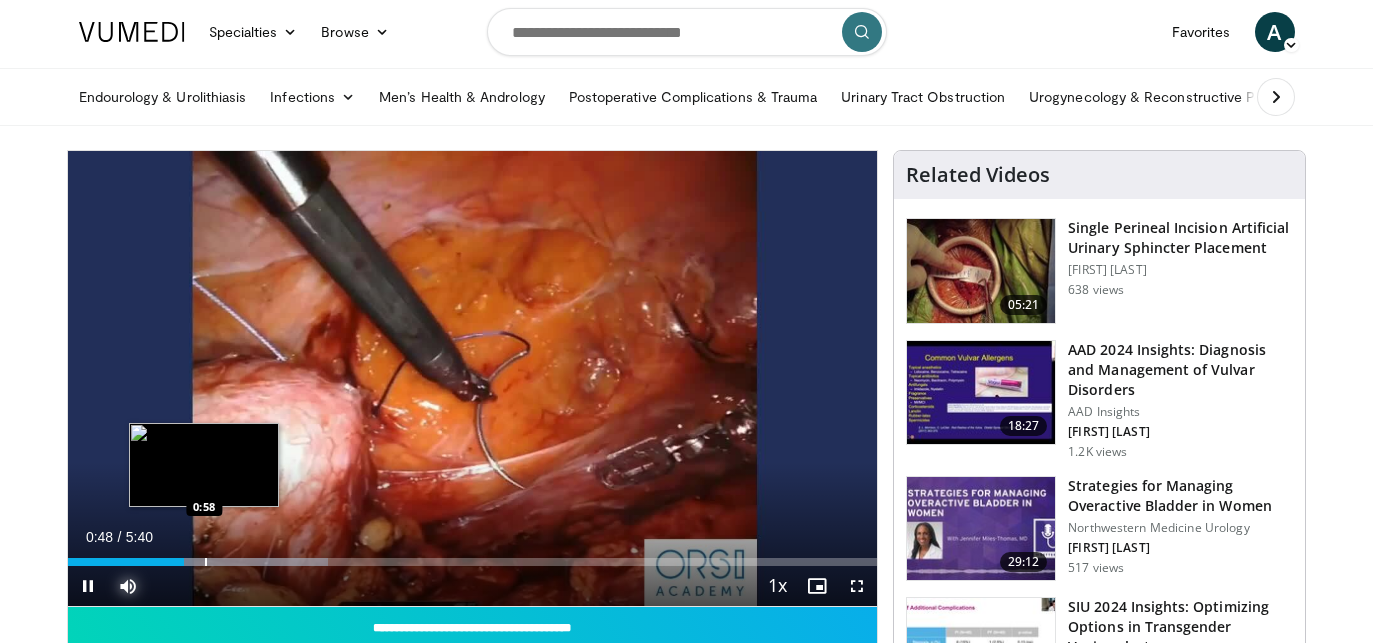 click on "Loaded :  32.22% 0:48 0:58" at bounding box center (473, 562) 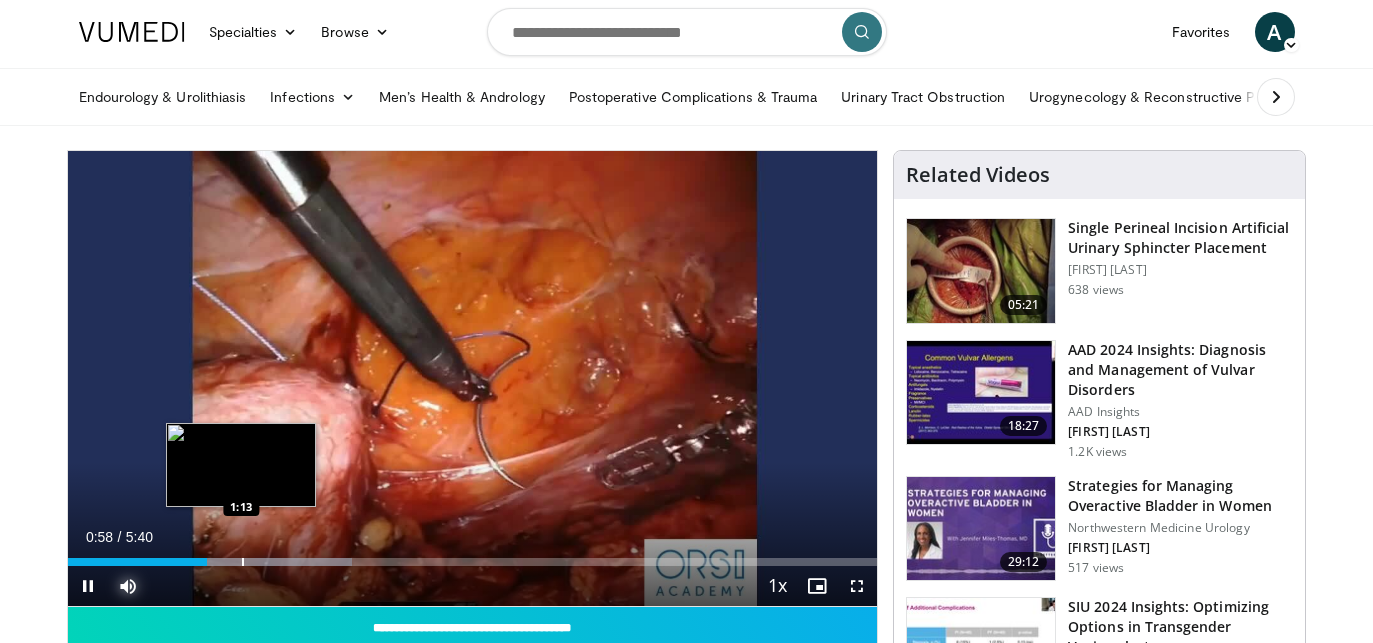click at bounding box center [243, 562] 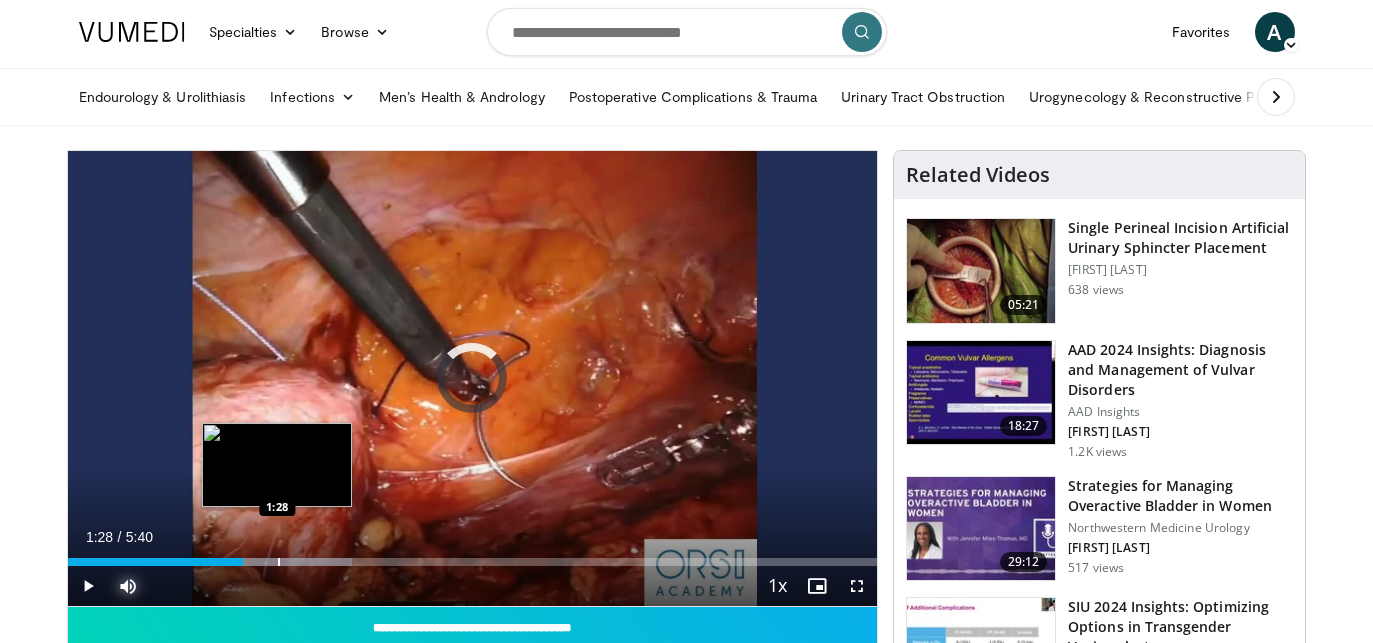 click at bounding box center (279, 562) 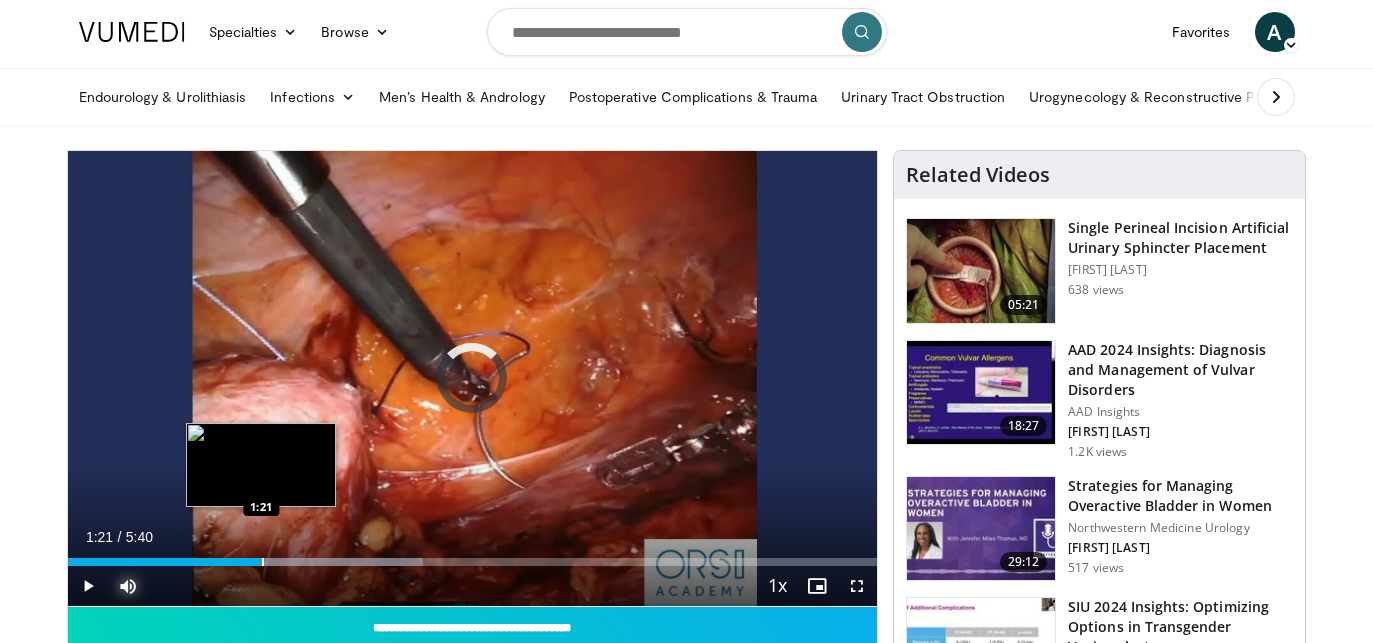click at bounding box center [263, 562] 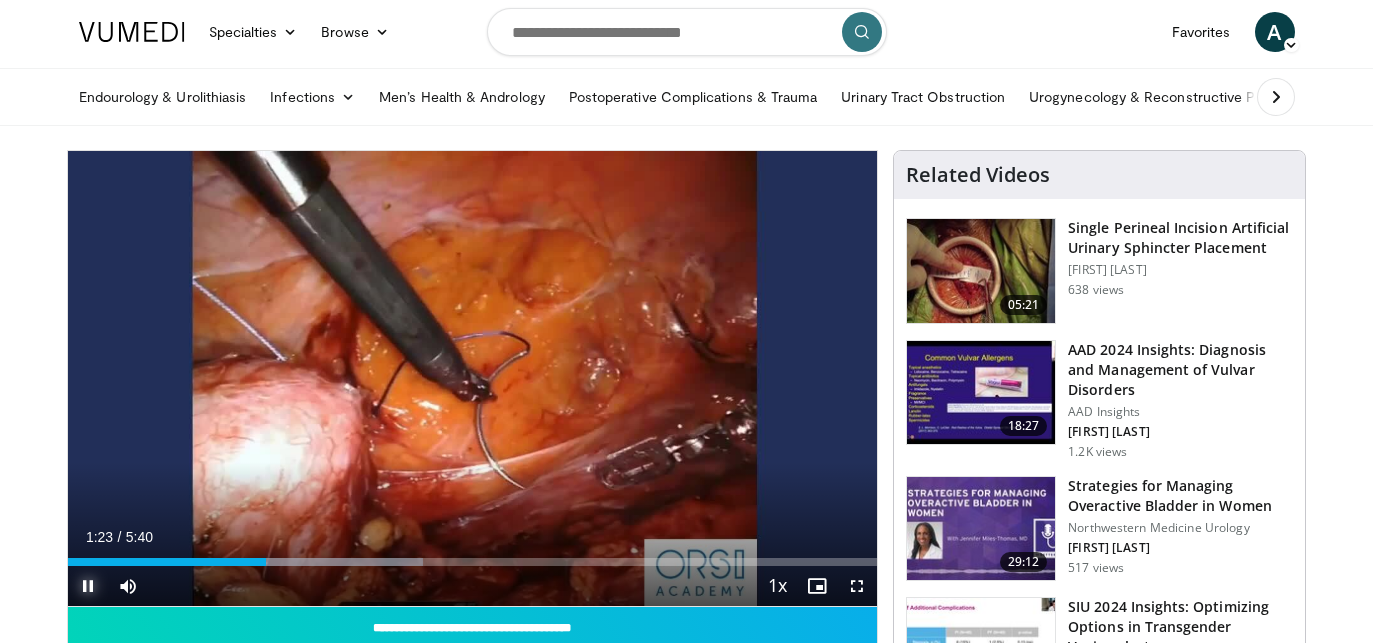 click at bounding box center (88, 586) 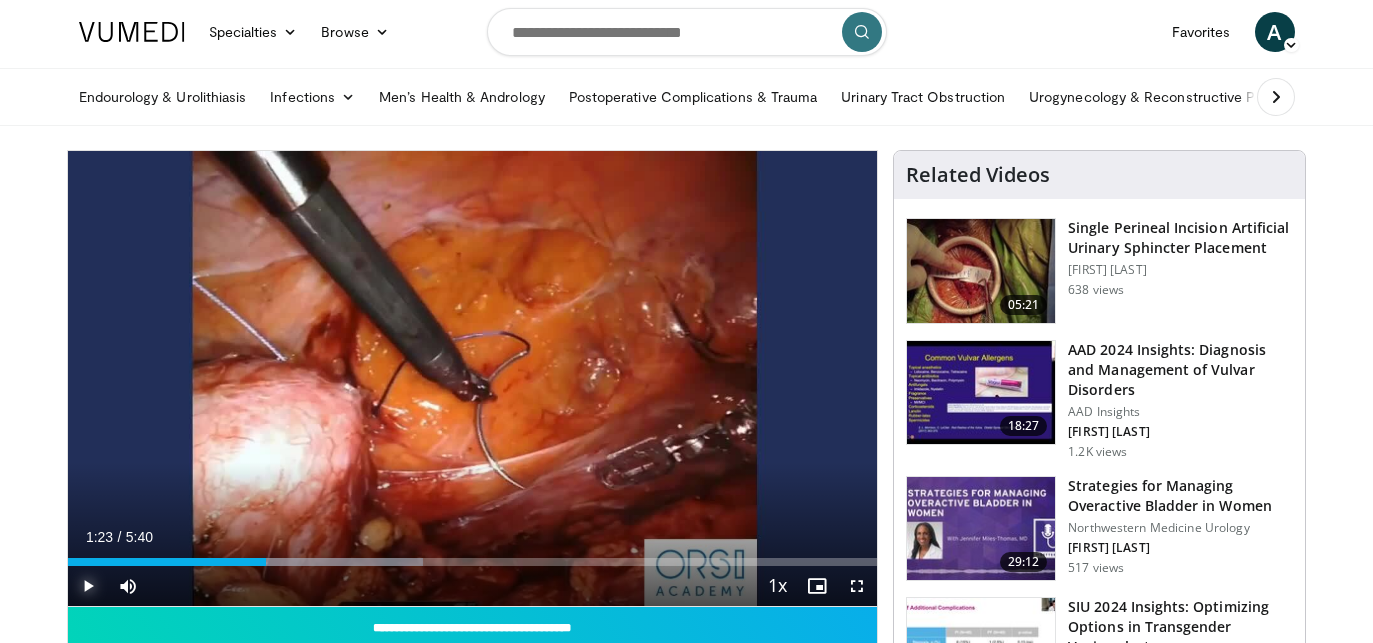 click at bounding box center (88, 586) 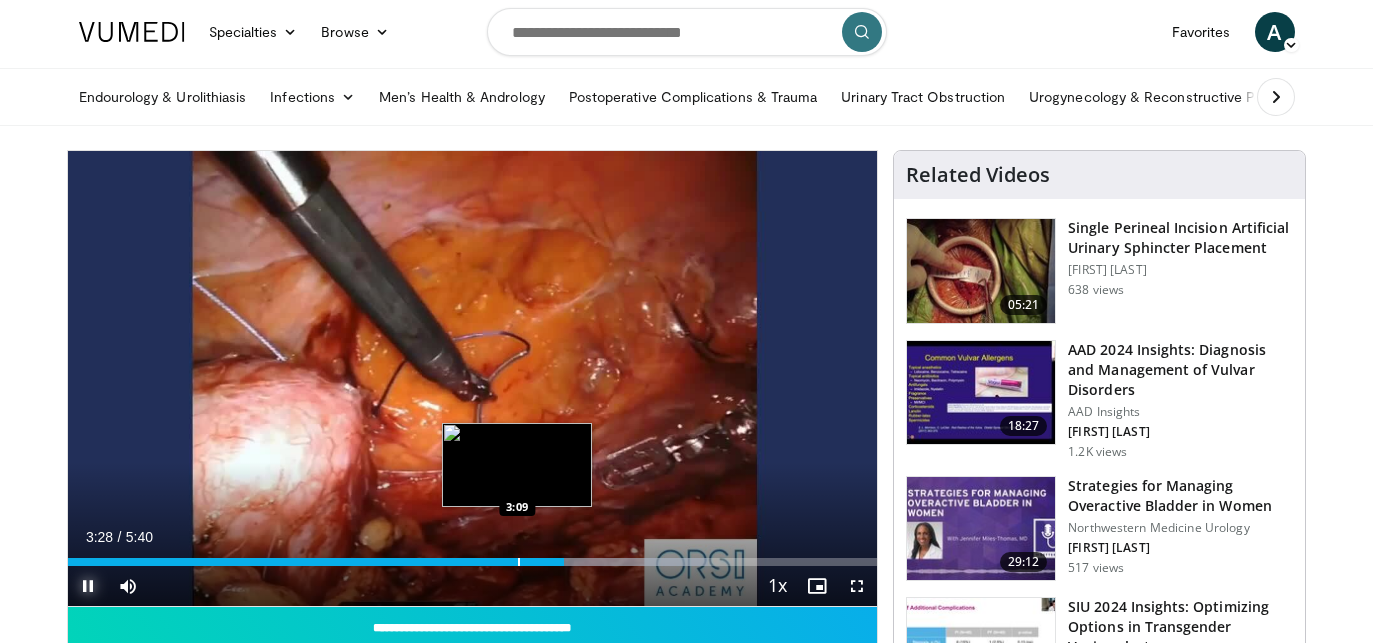 click at bounding box center (519, 562) 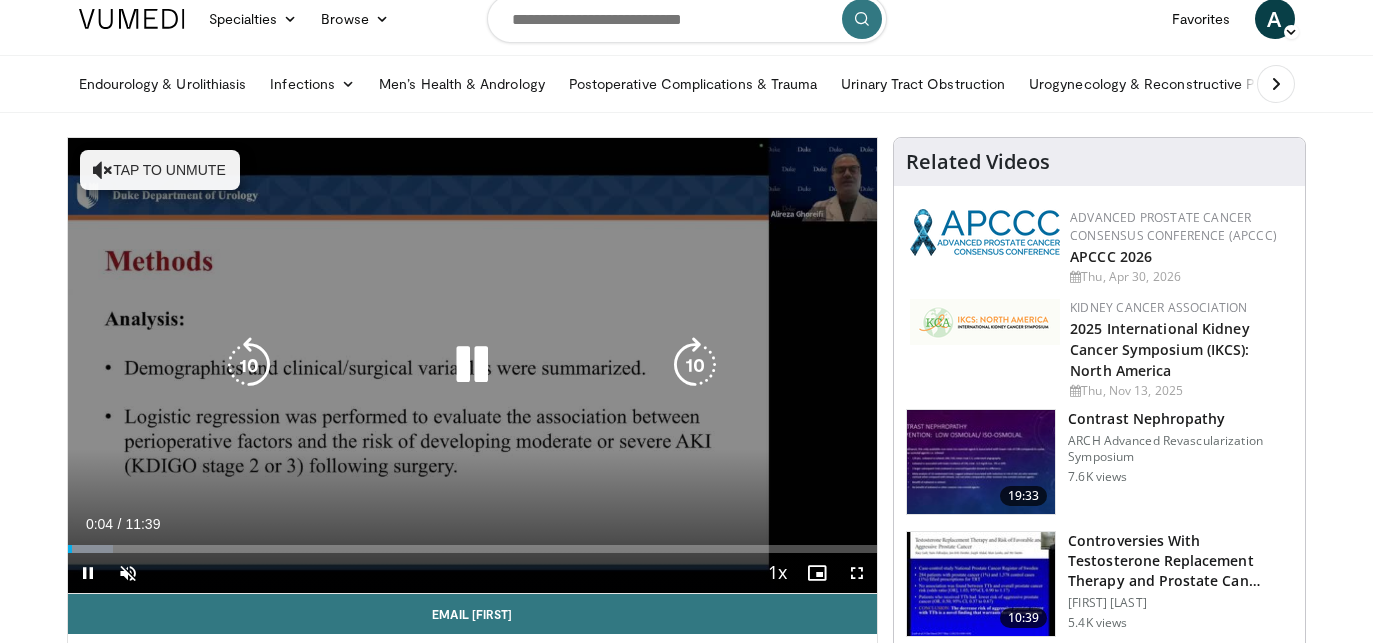 scroll, scrollTop: 17, scrollLeft: 0, axis: vertical 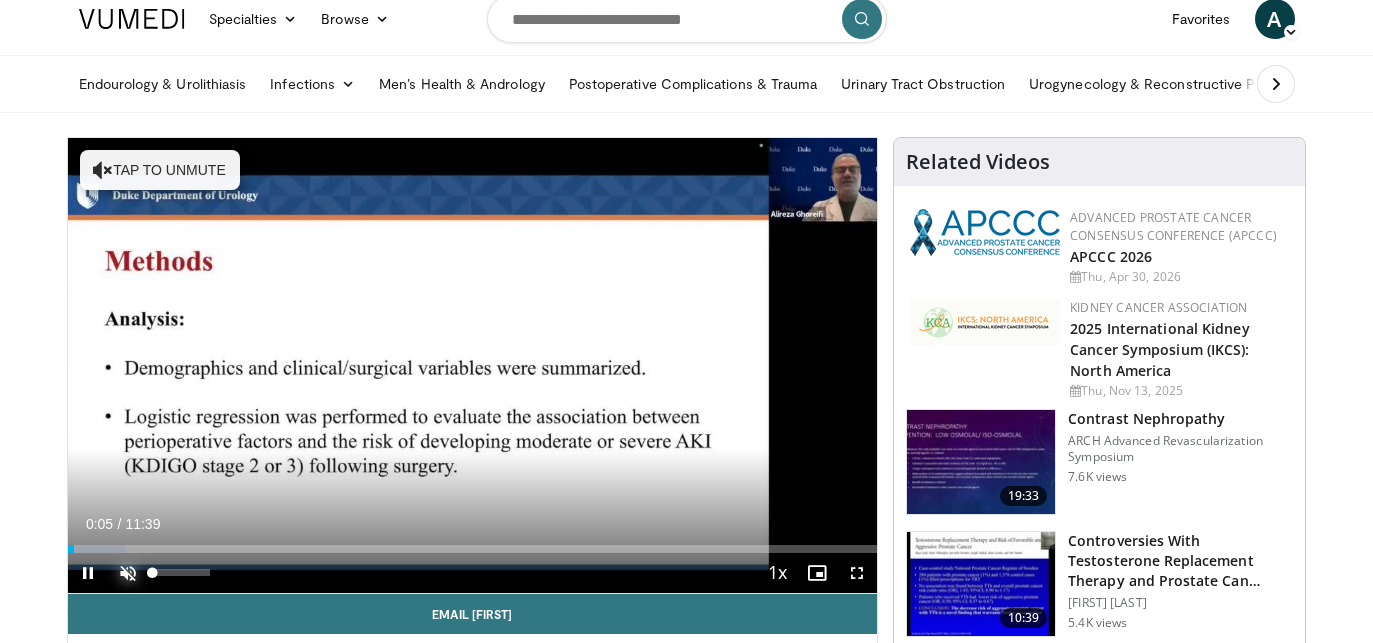 click at bounding box center [128, 573] 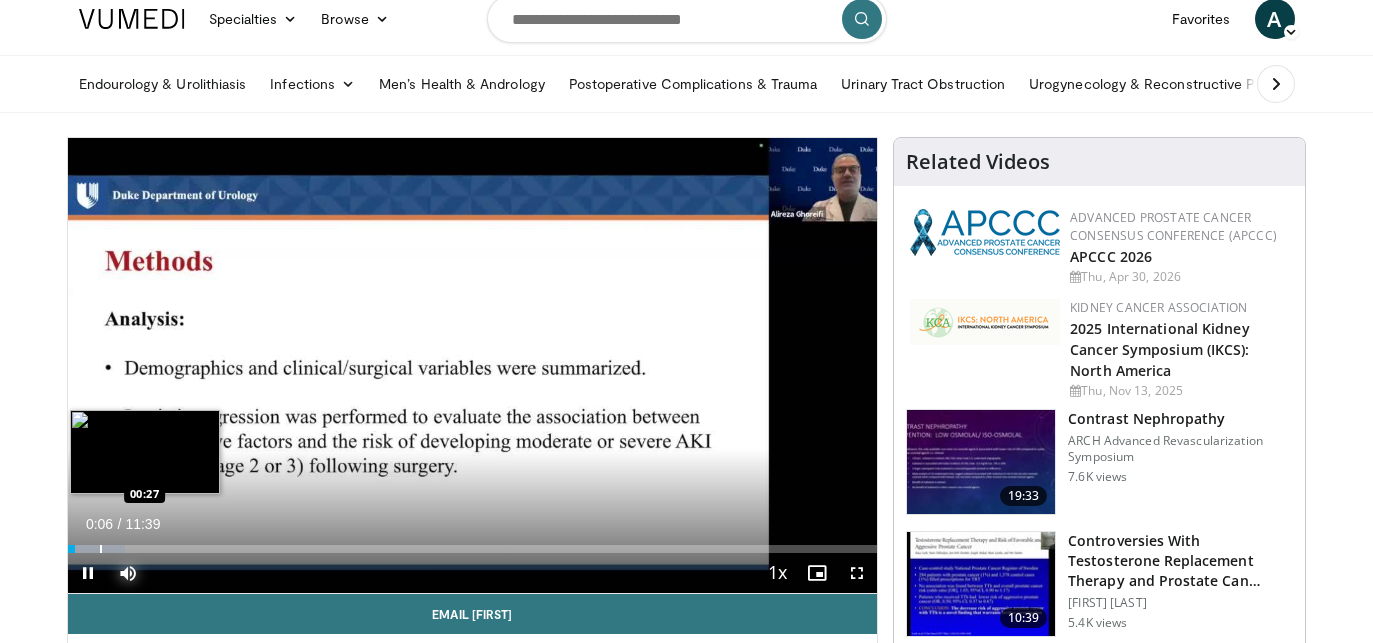 click at bounding box center (96, 549) 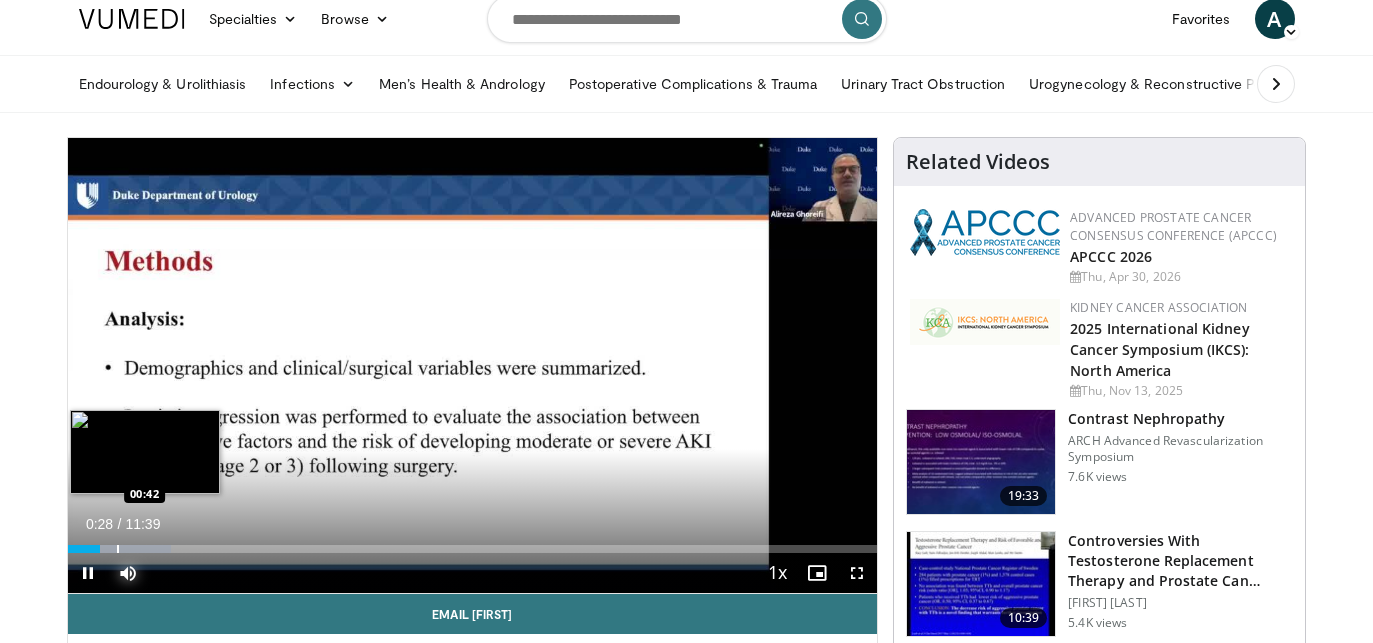click at bounding box center (118, 549) 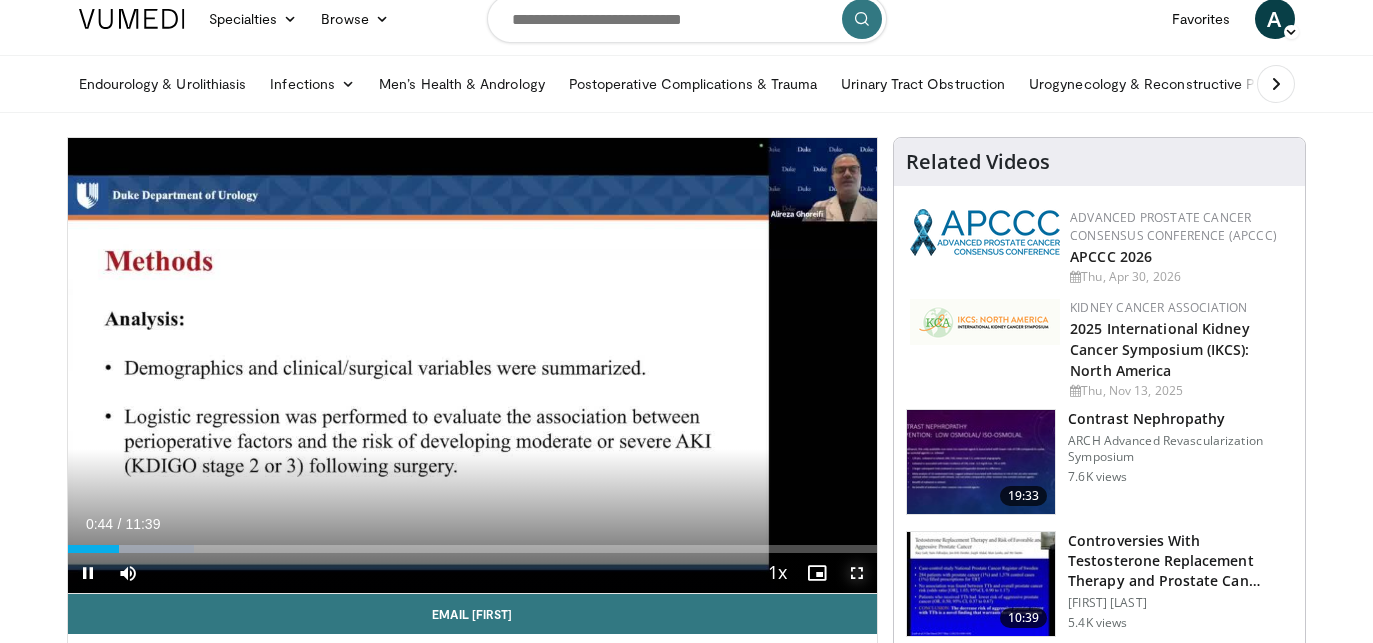 click at bounding box center [857, 573] 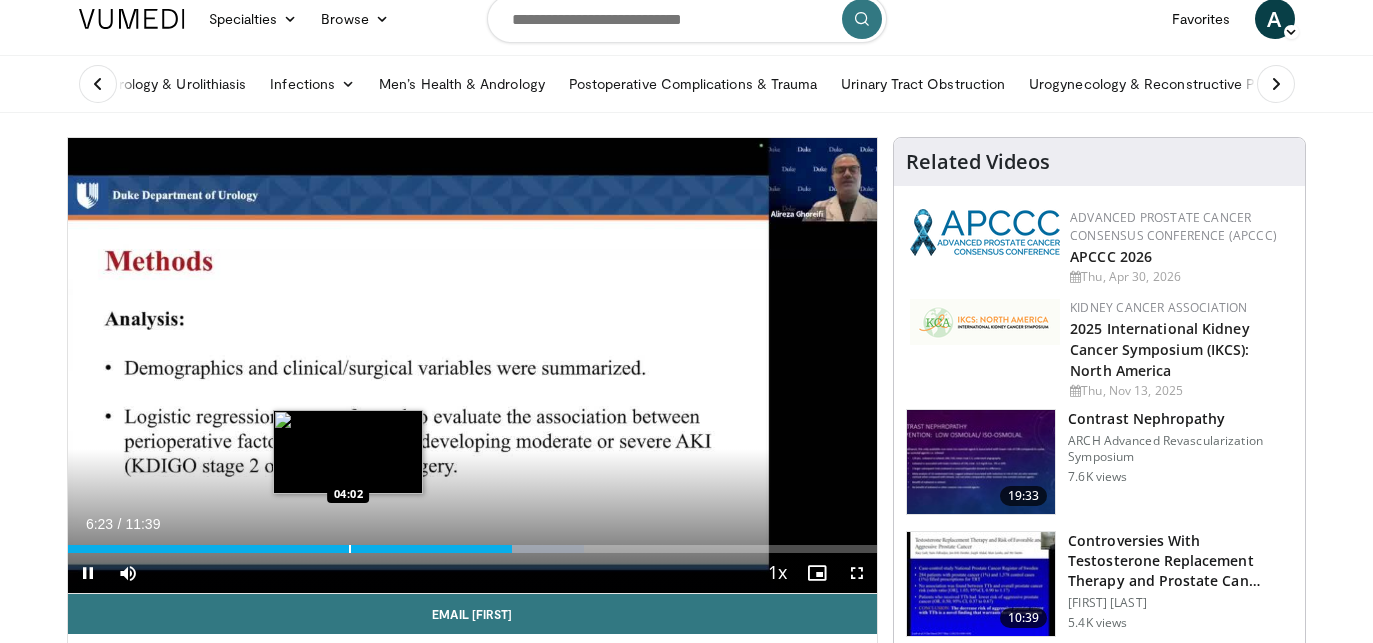 click on "Loaded :  63.78% 06:24 04:02" at bounding box center [473, 543] 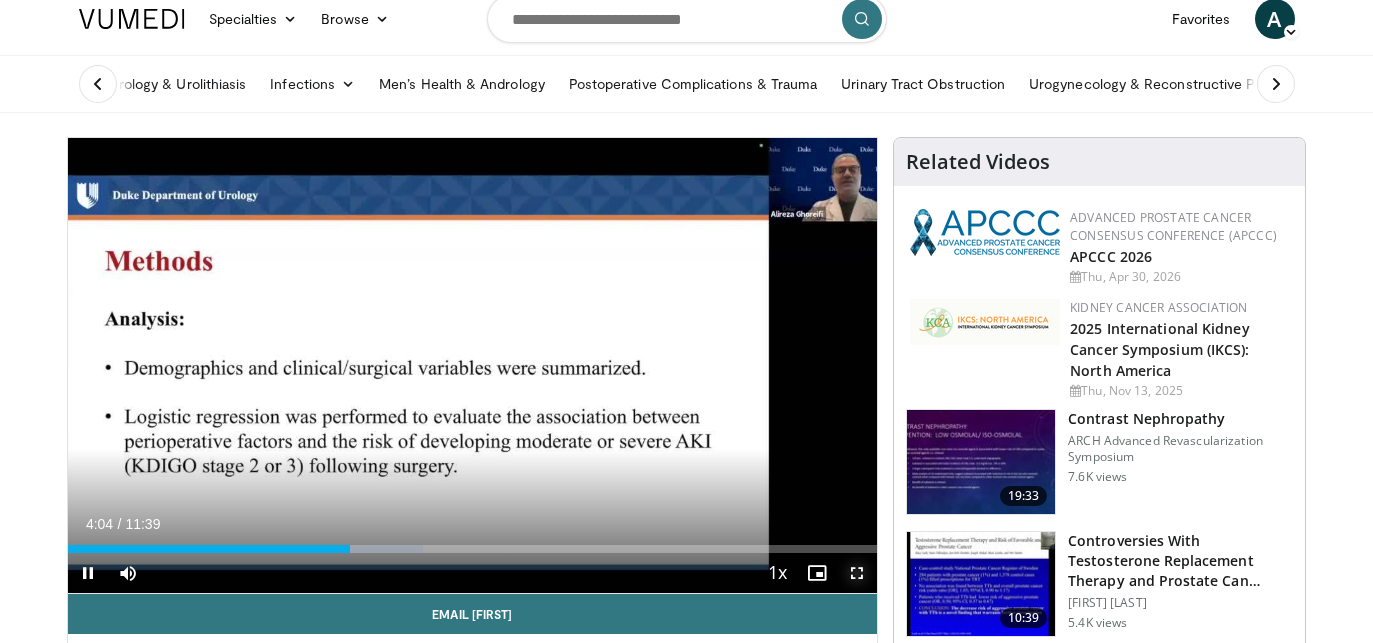 click at bounding box center (857, 573) 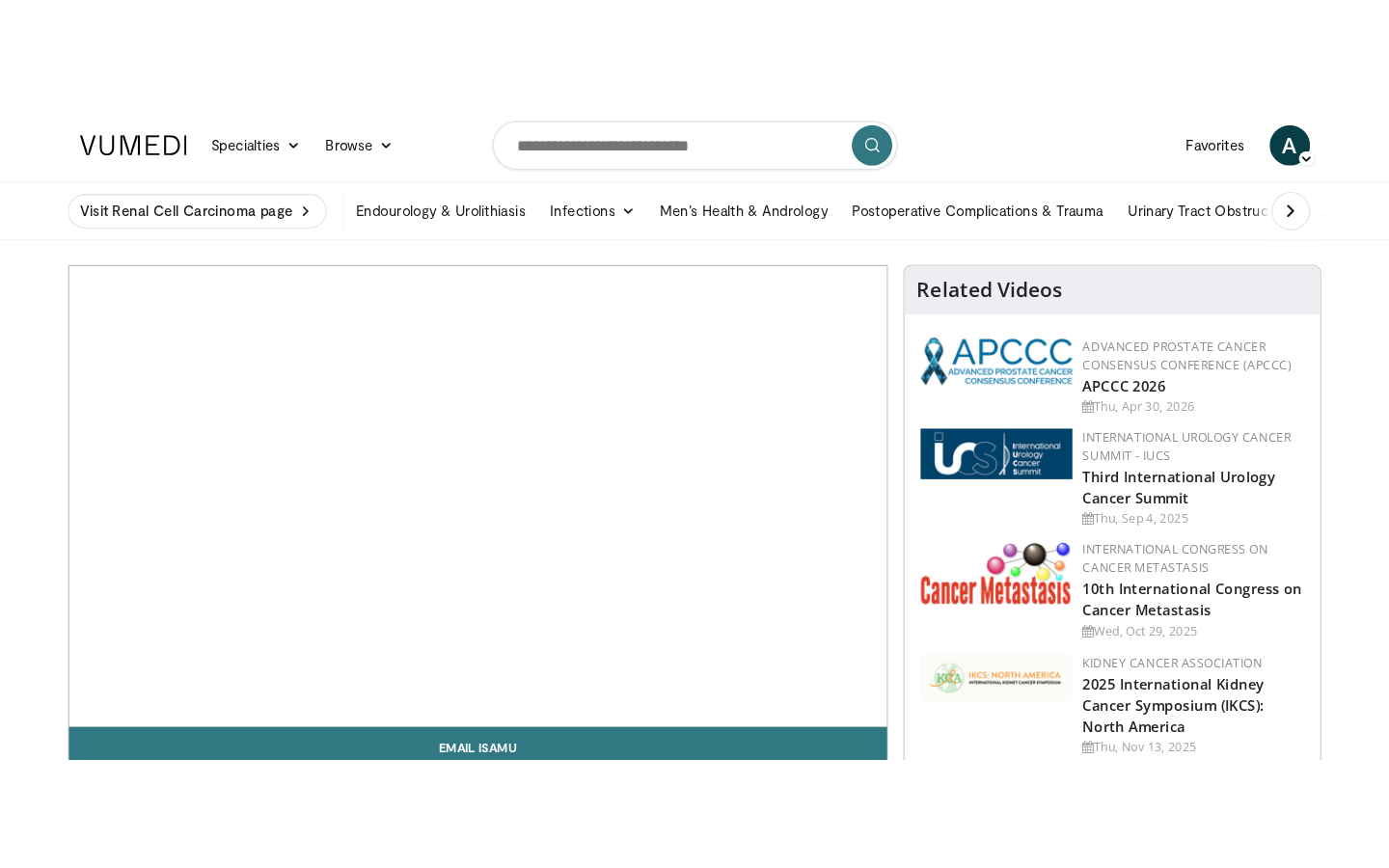 scroll, scrollTop: 0, scrollLeft: 0, axis: both 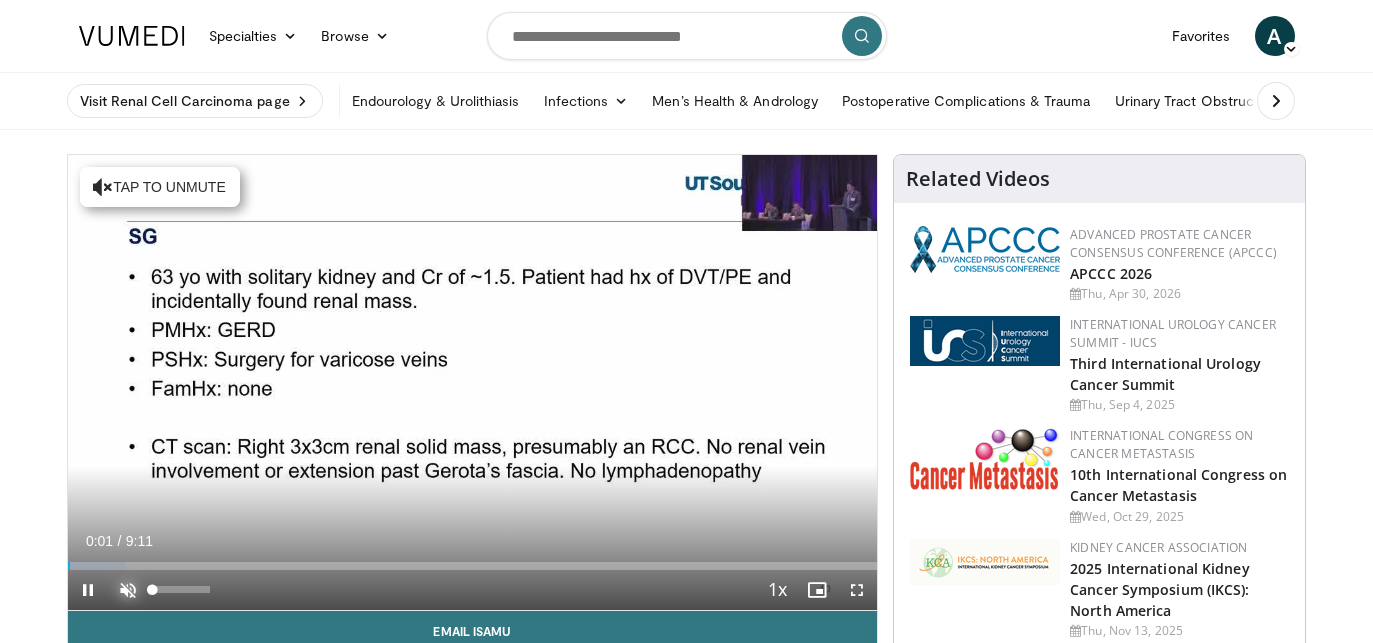 click at bounding box center [128, 590] 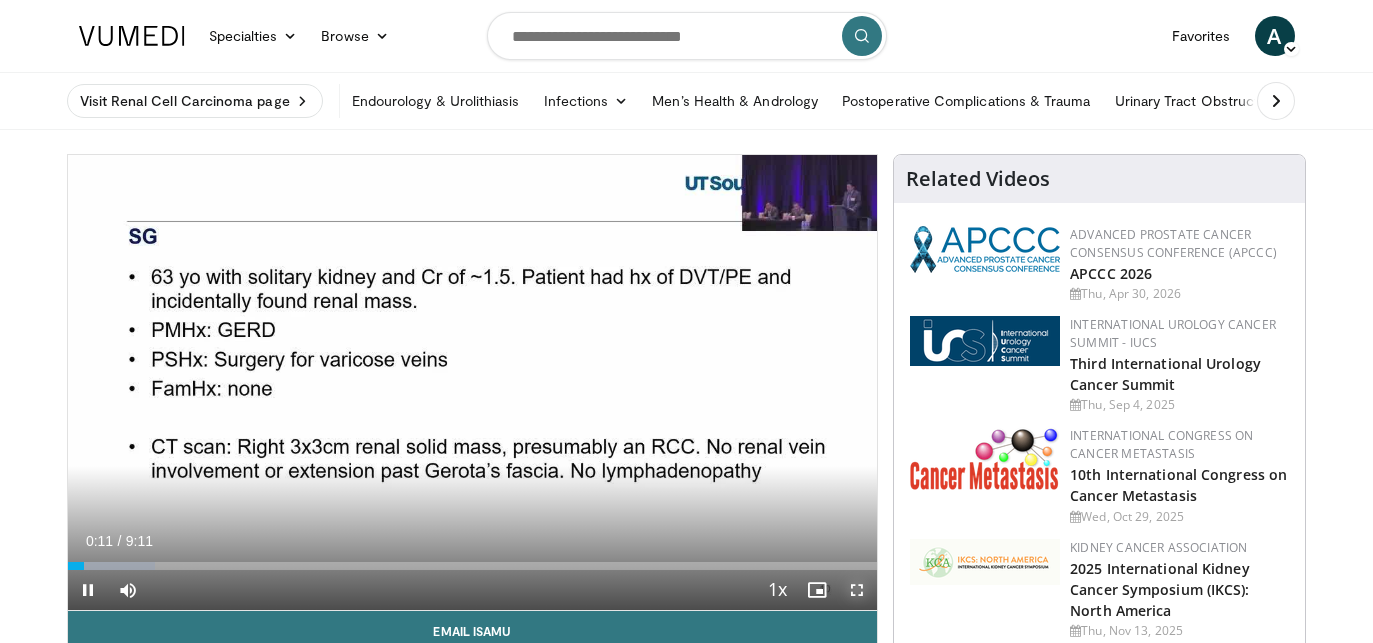 click at bounding box center (857, 590) 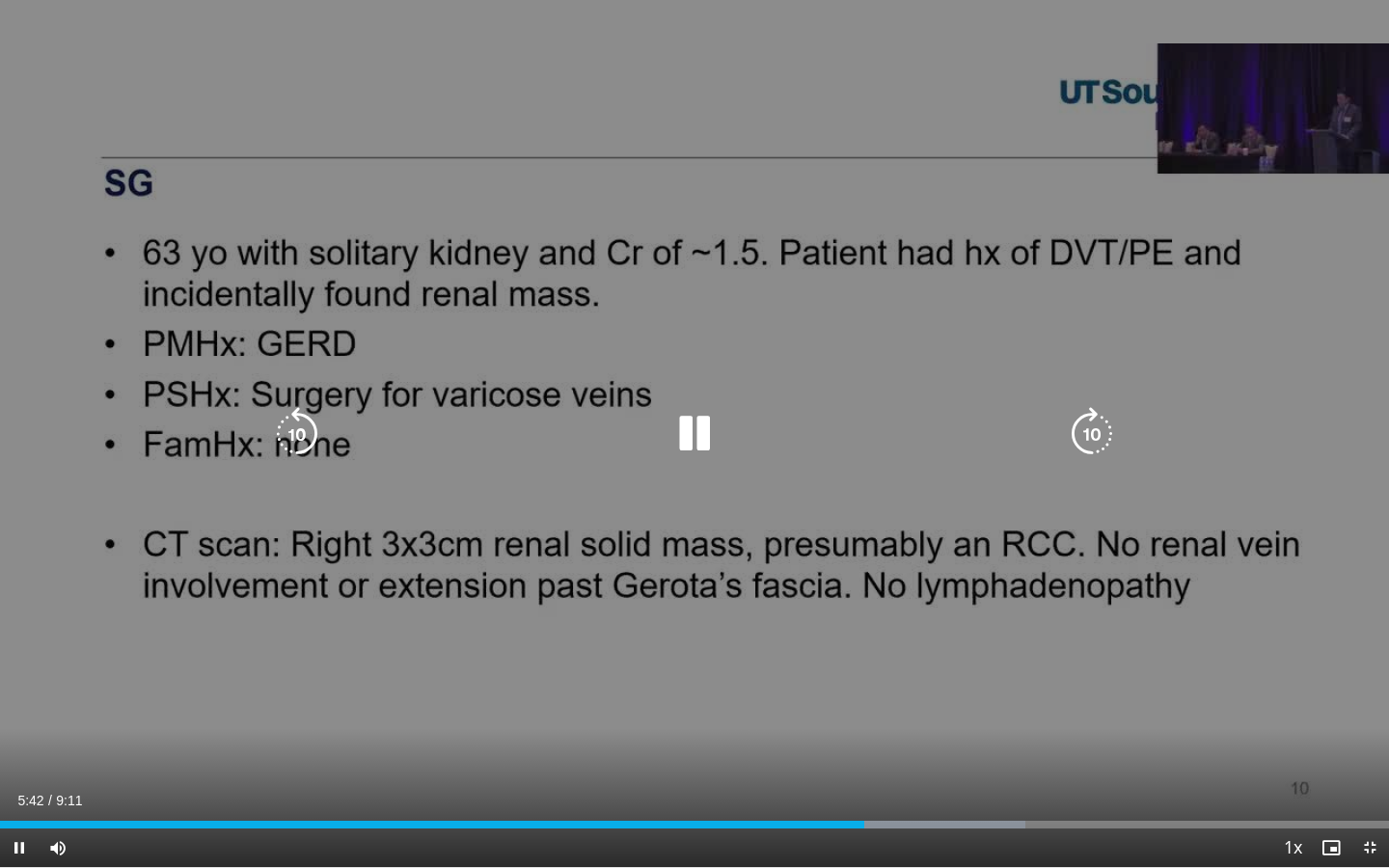 click at bounding box center [694, 434] 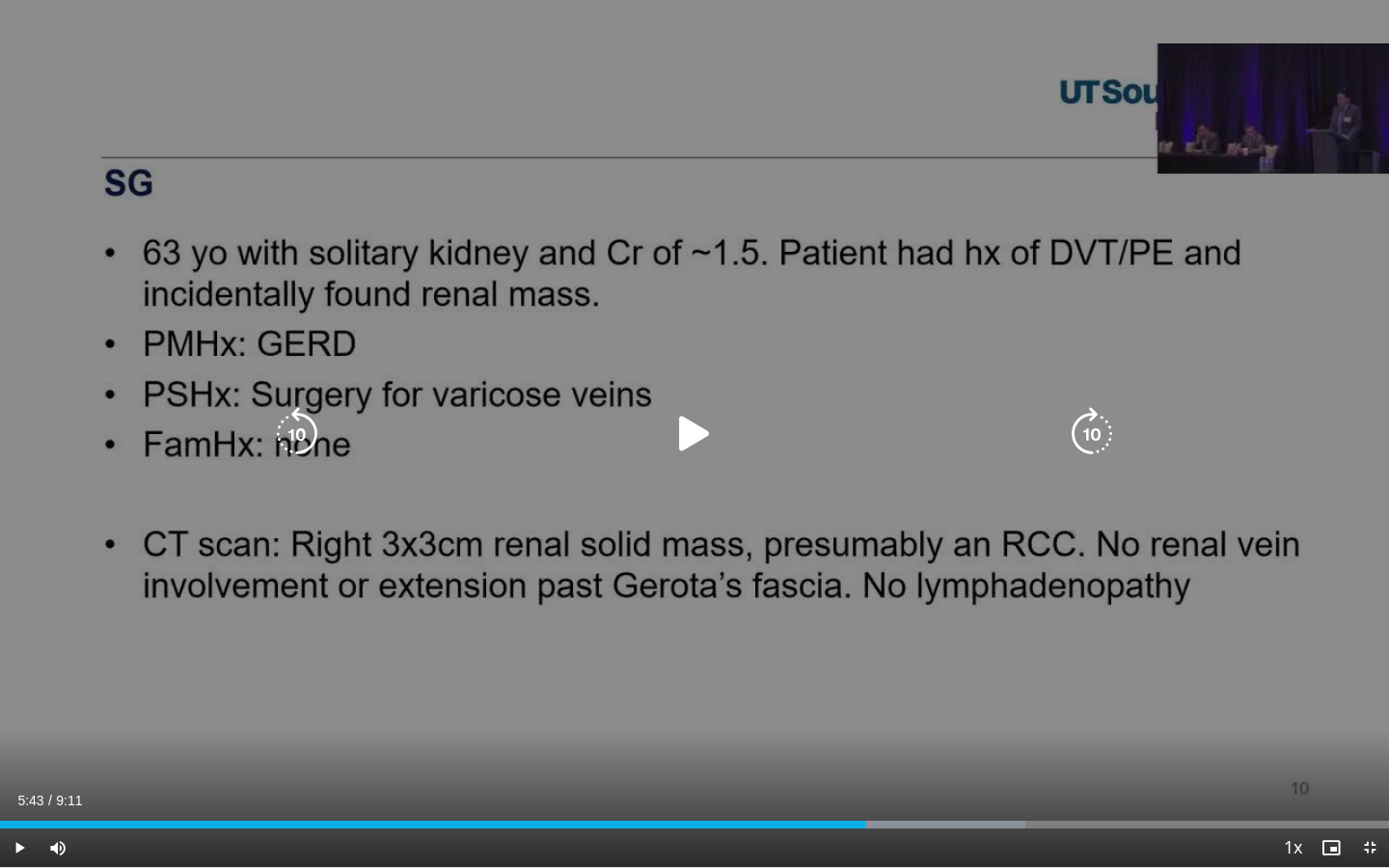 click at bounding box center [694, 434] 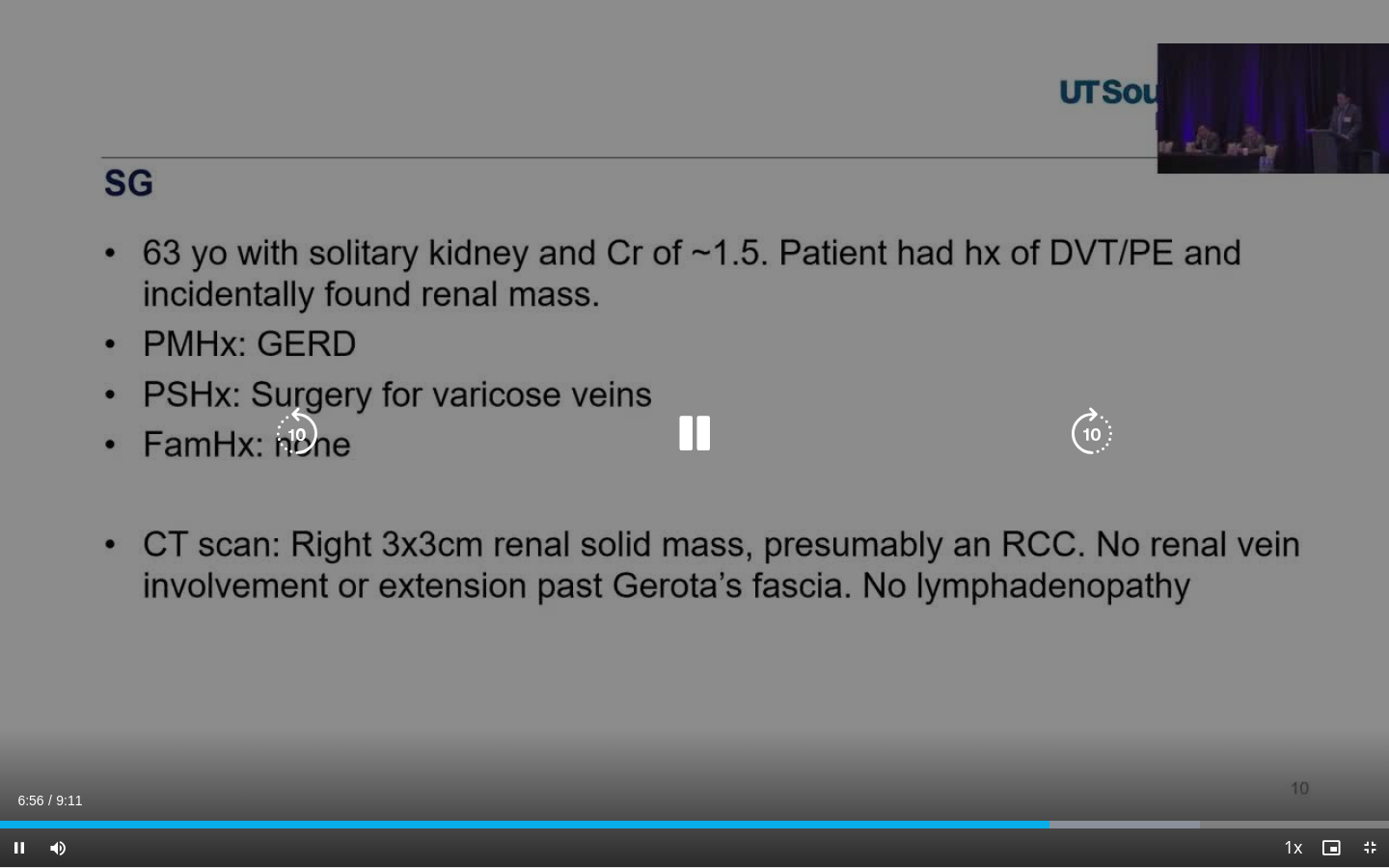 click at bounding box center [694, 434] 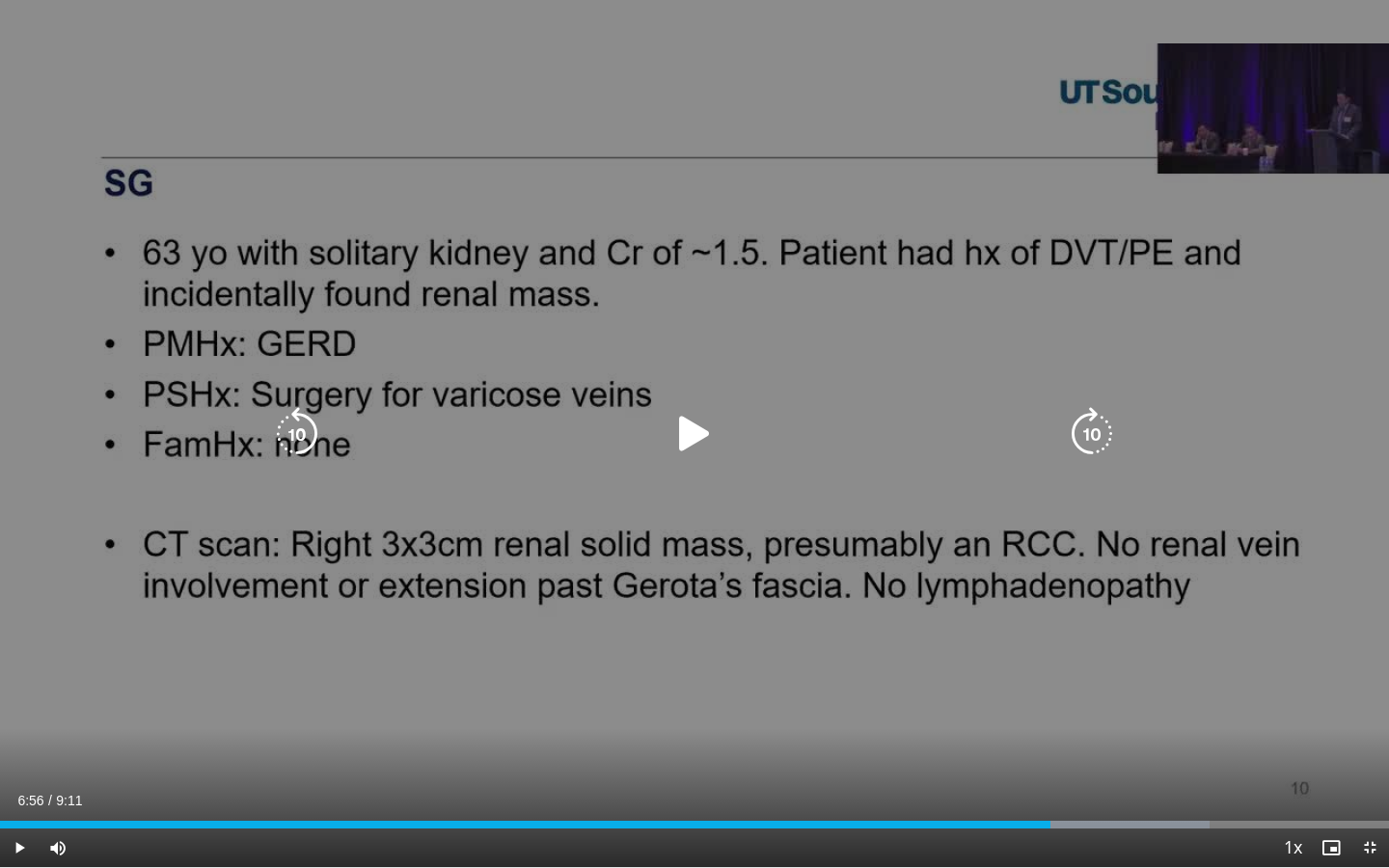 click at bounding box center [694, 434] 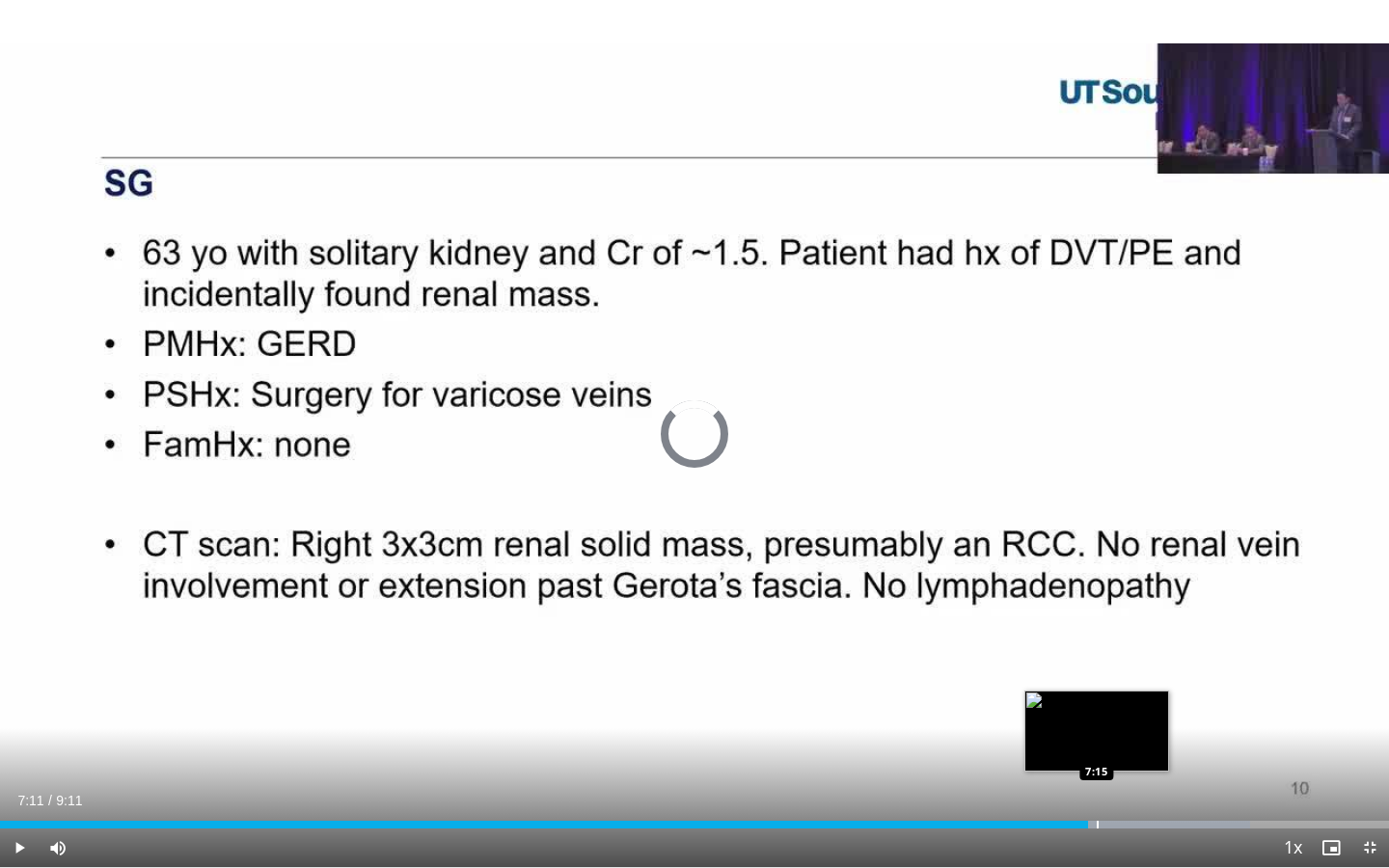 click at bounding box center (1098, 825) 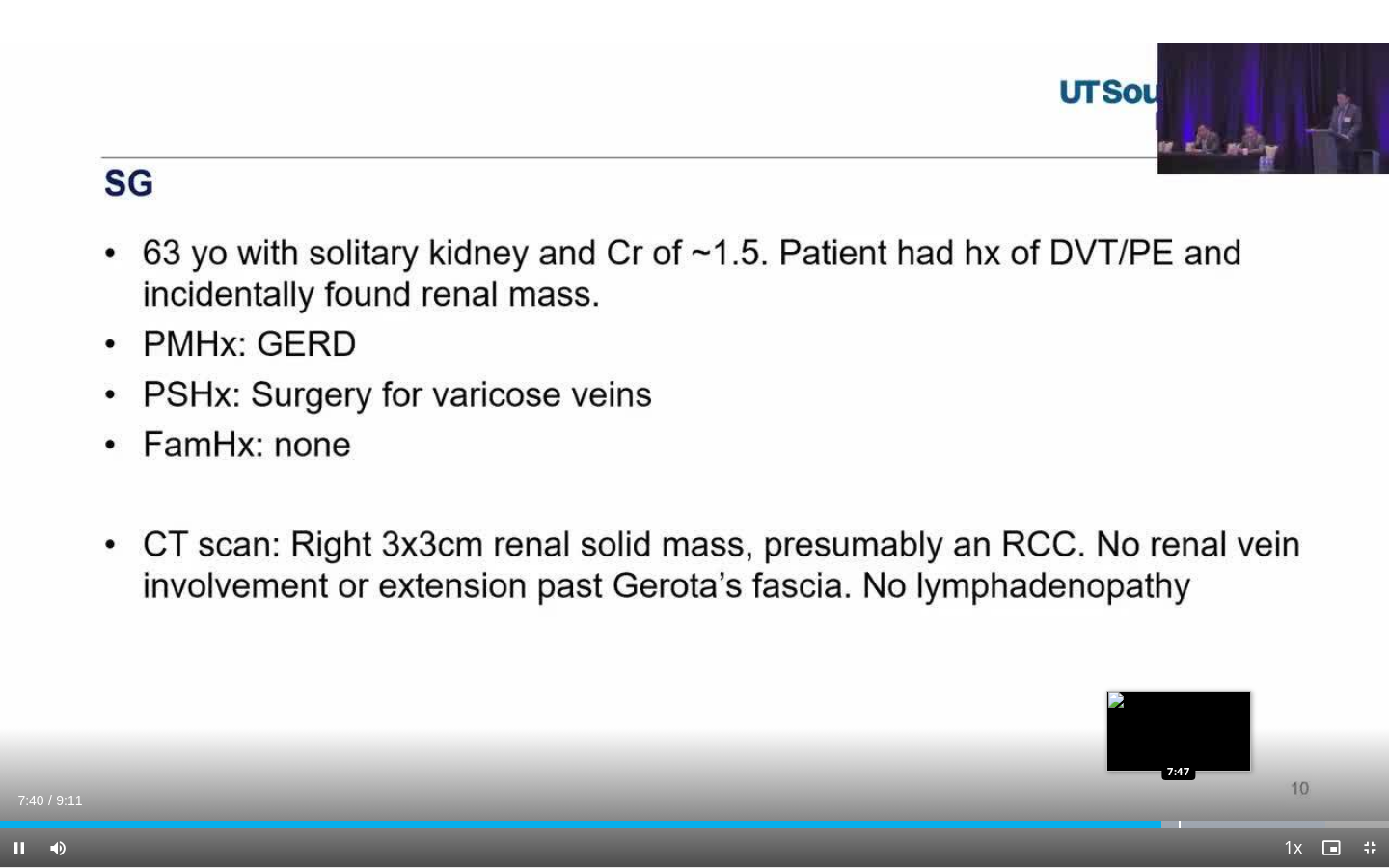 click on "Loaded :  95.40% 7:40 7:47" at bounding box center [694, 819] 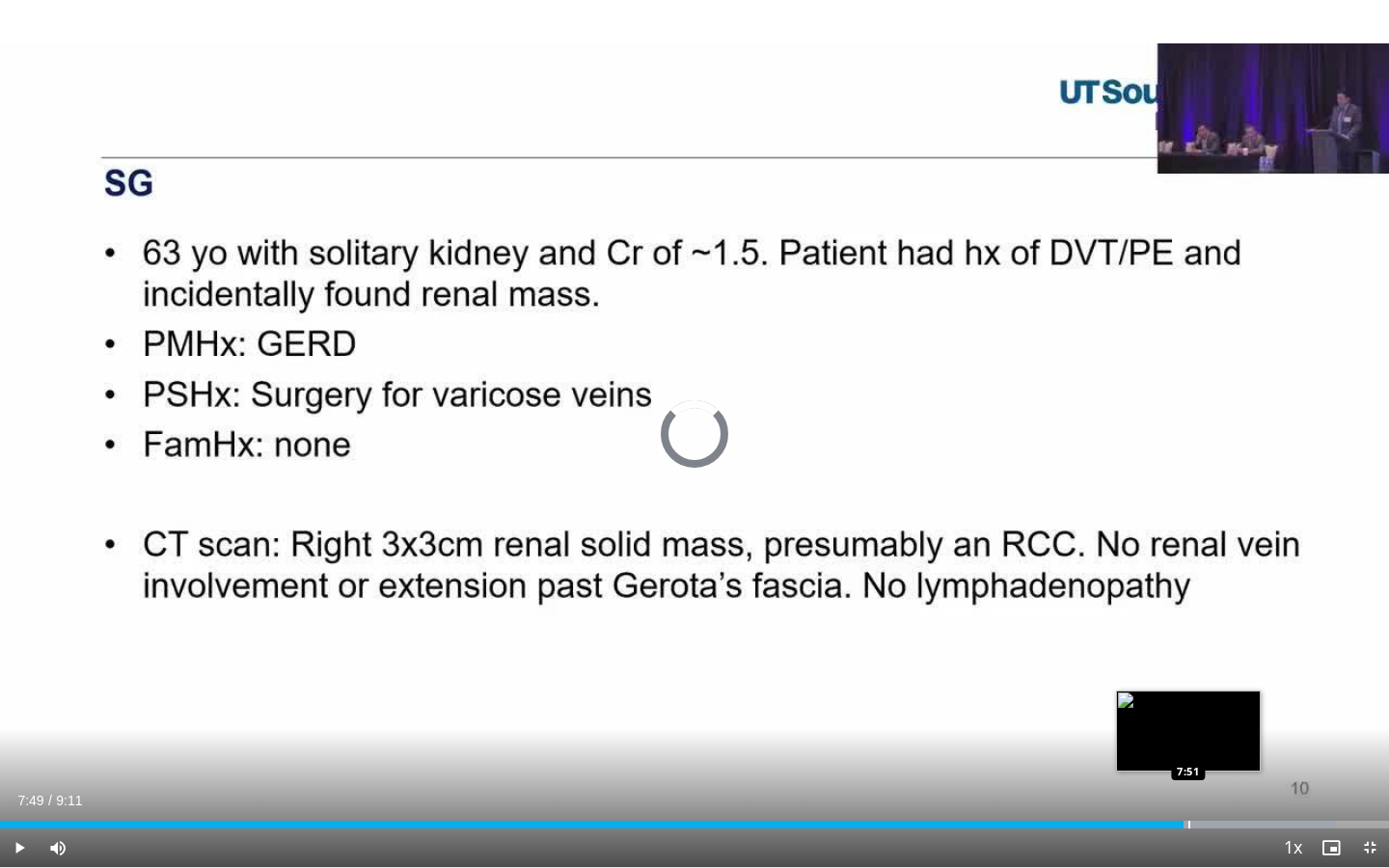 click at bounding box center (1189, 825) 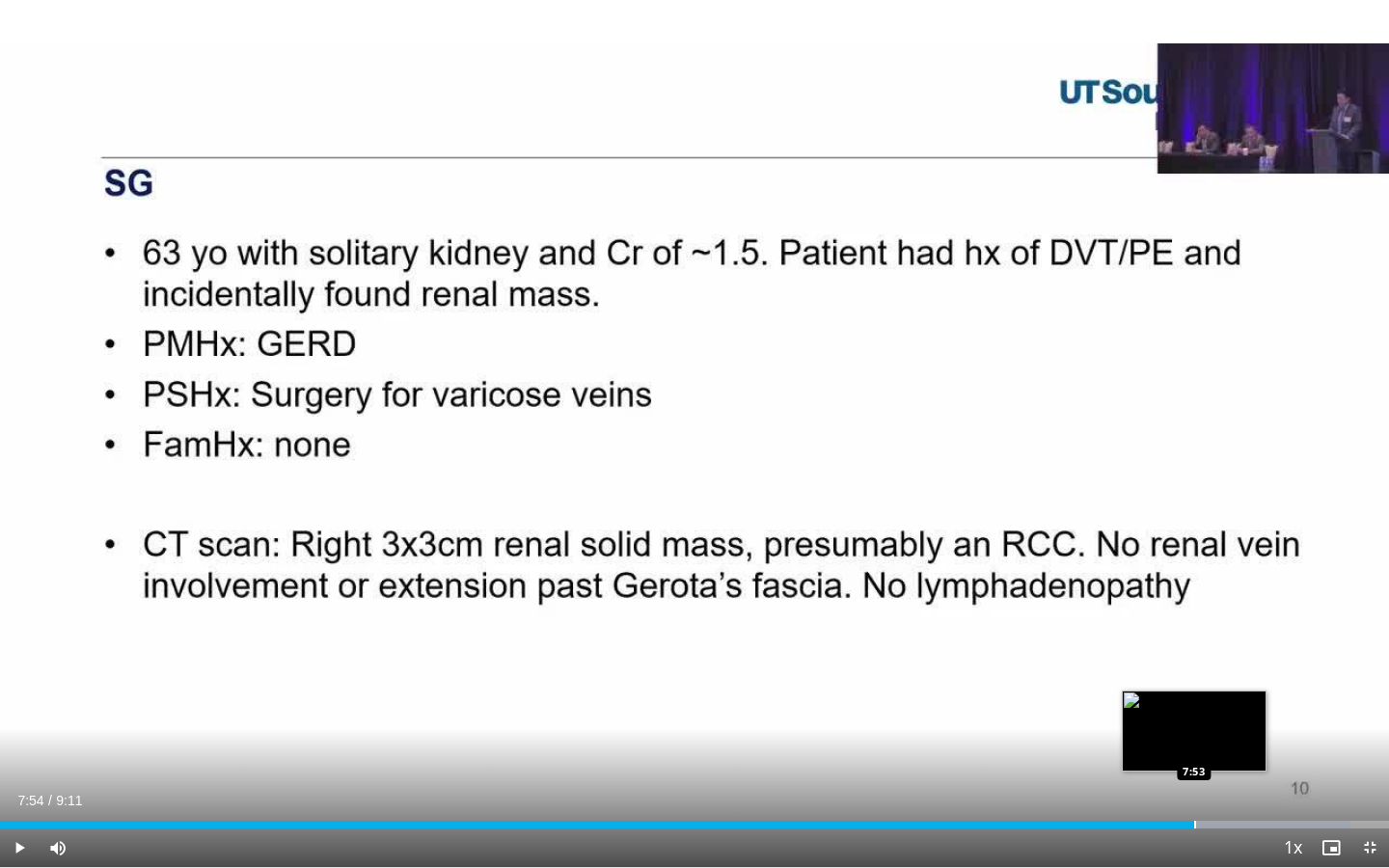 click at bounding box center [1195, 825] 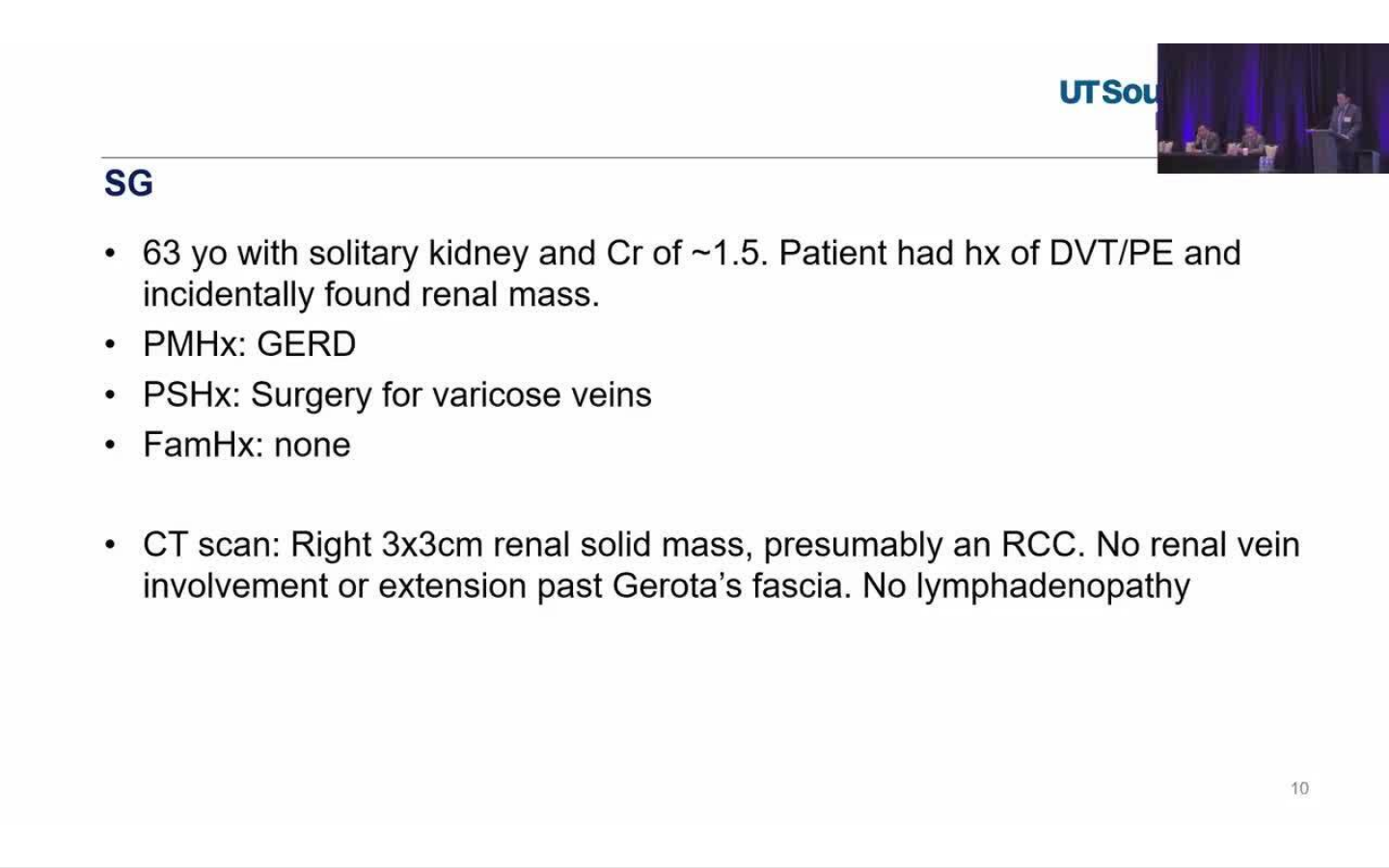 click on "**********" at bounding box center [694, 434] 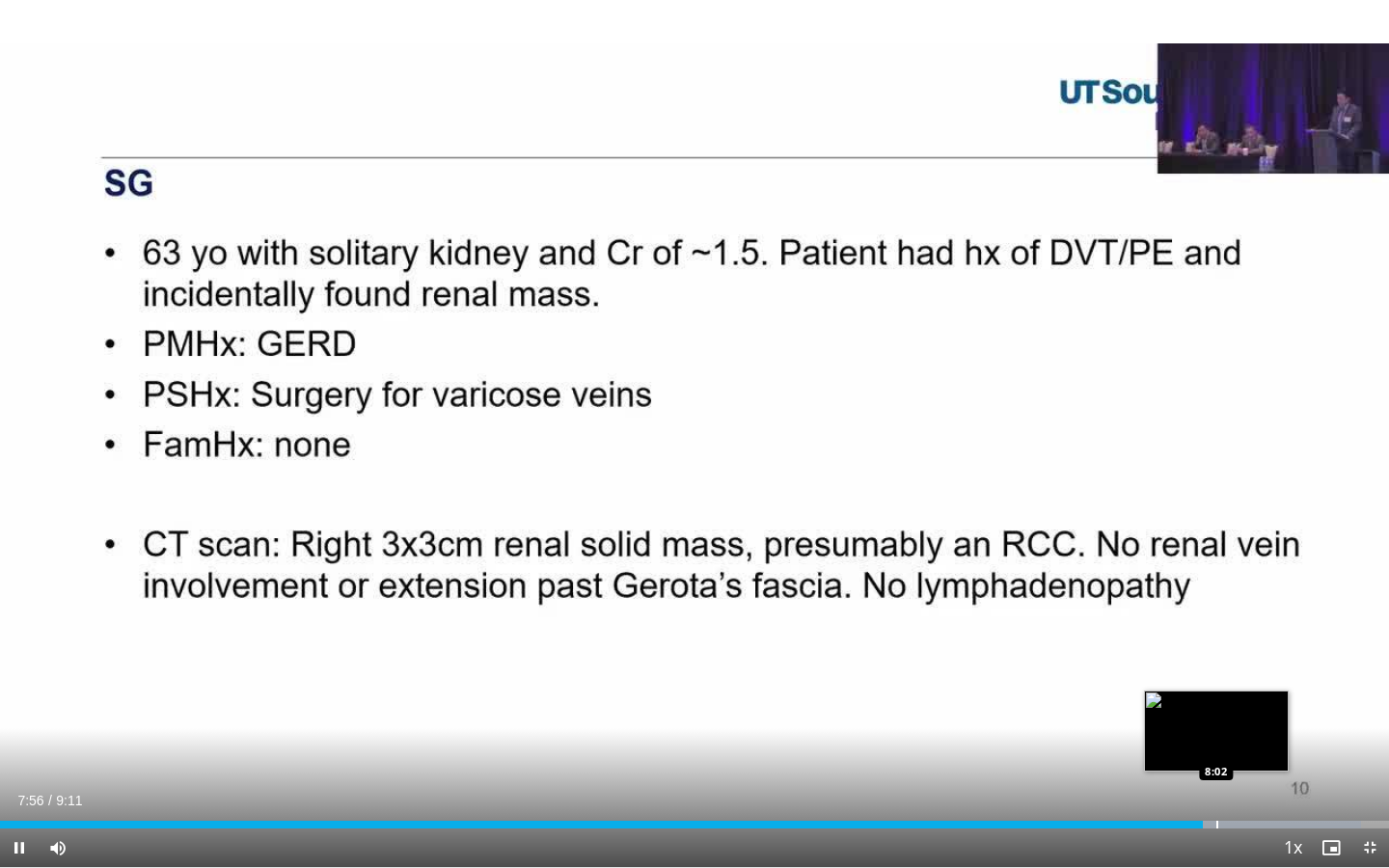 click on "Loaded :  98.00% 7:57 8:02" at bounding box center [694, 825] 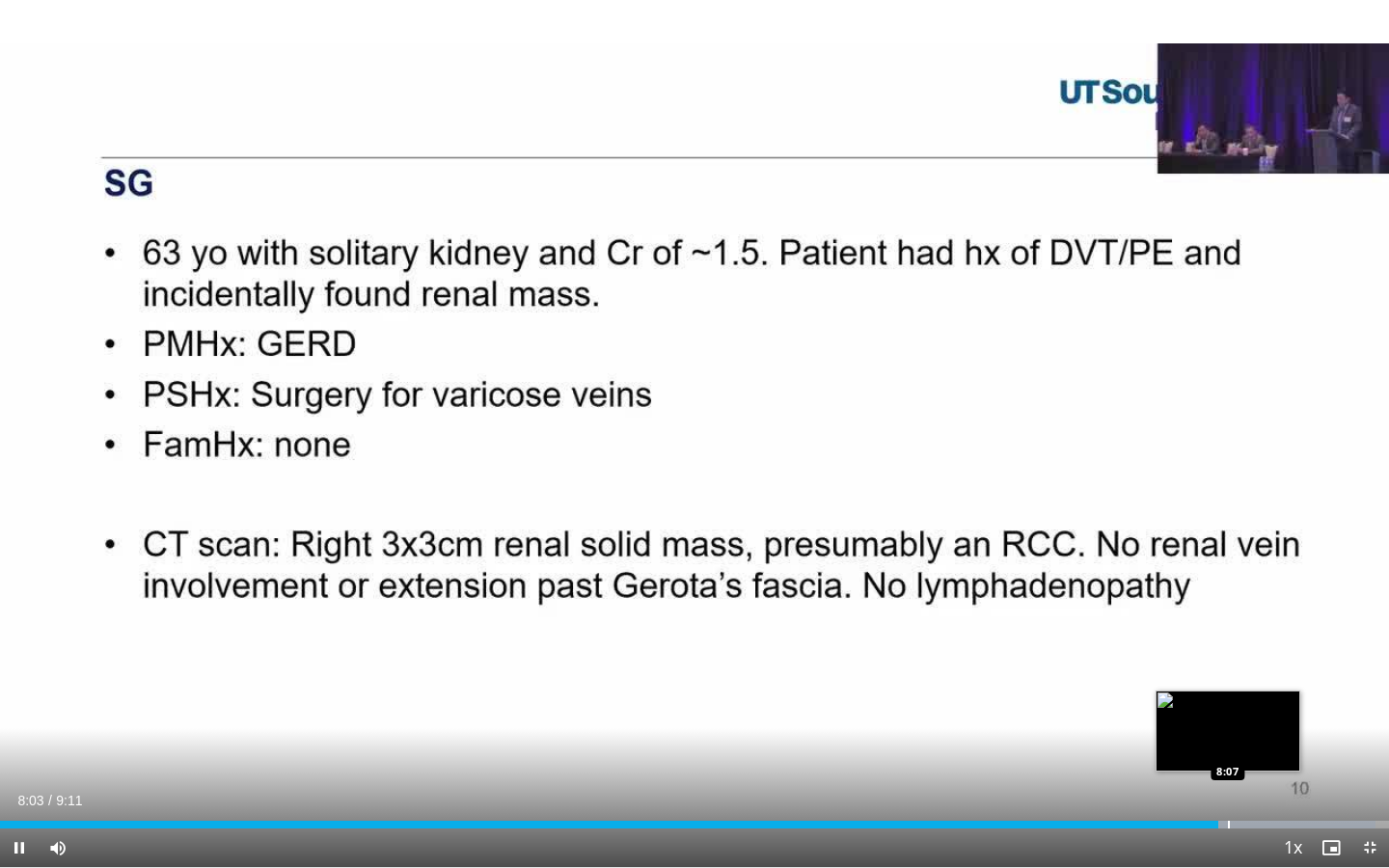 click at bounding box center (1229, 825) 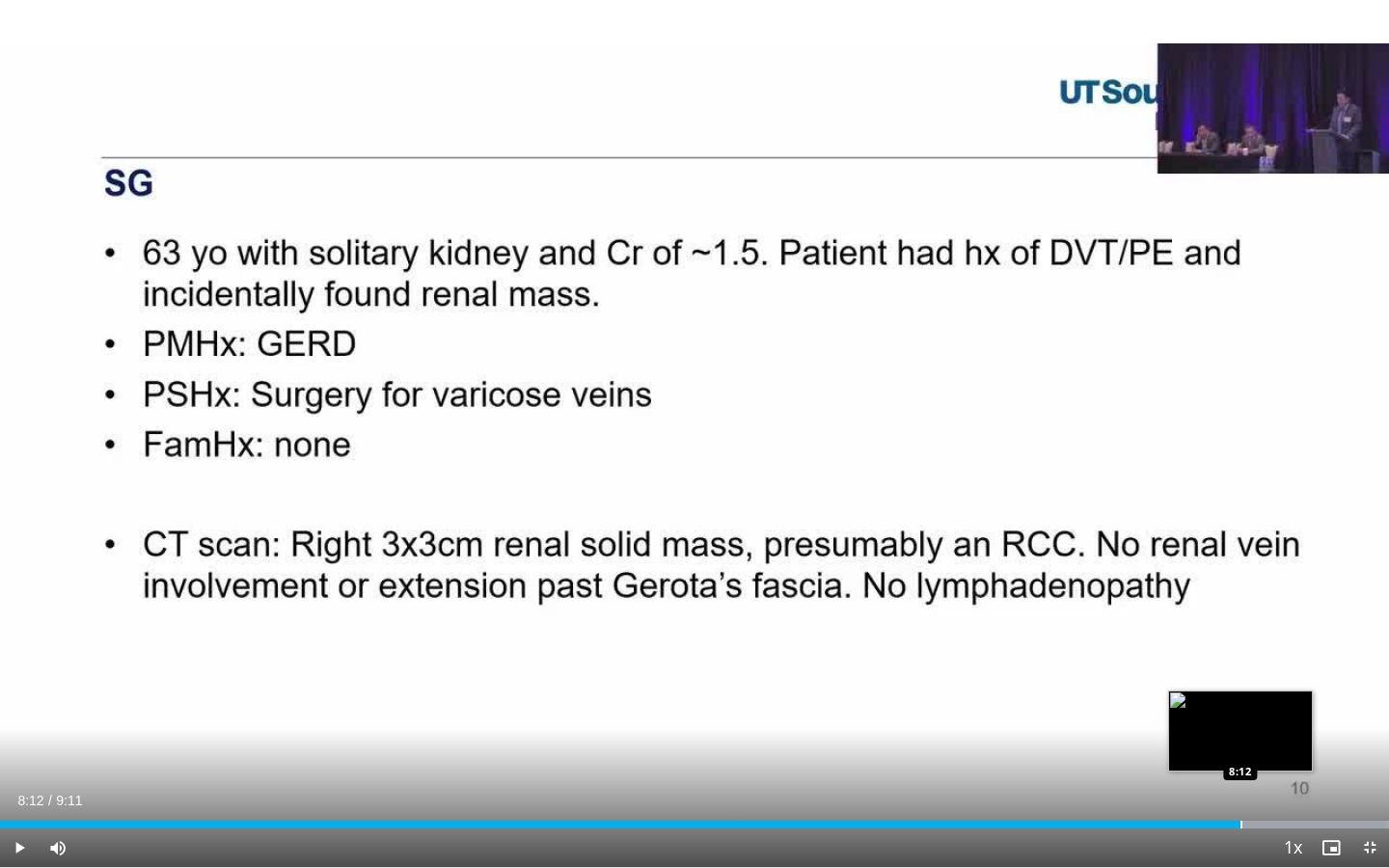click at bounding box center (1241, 825) 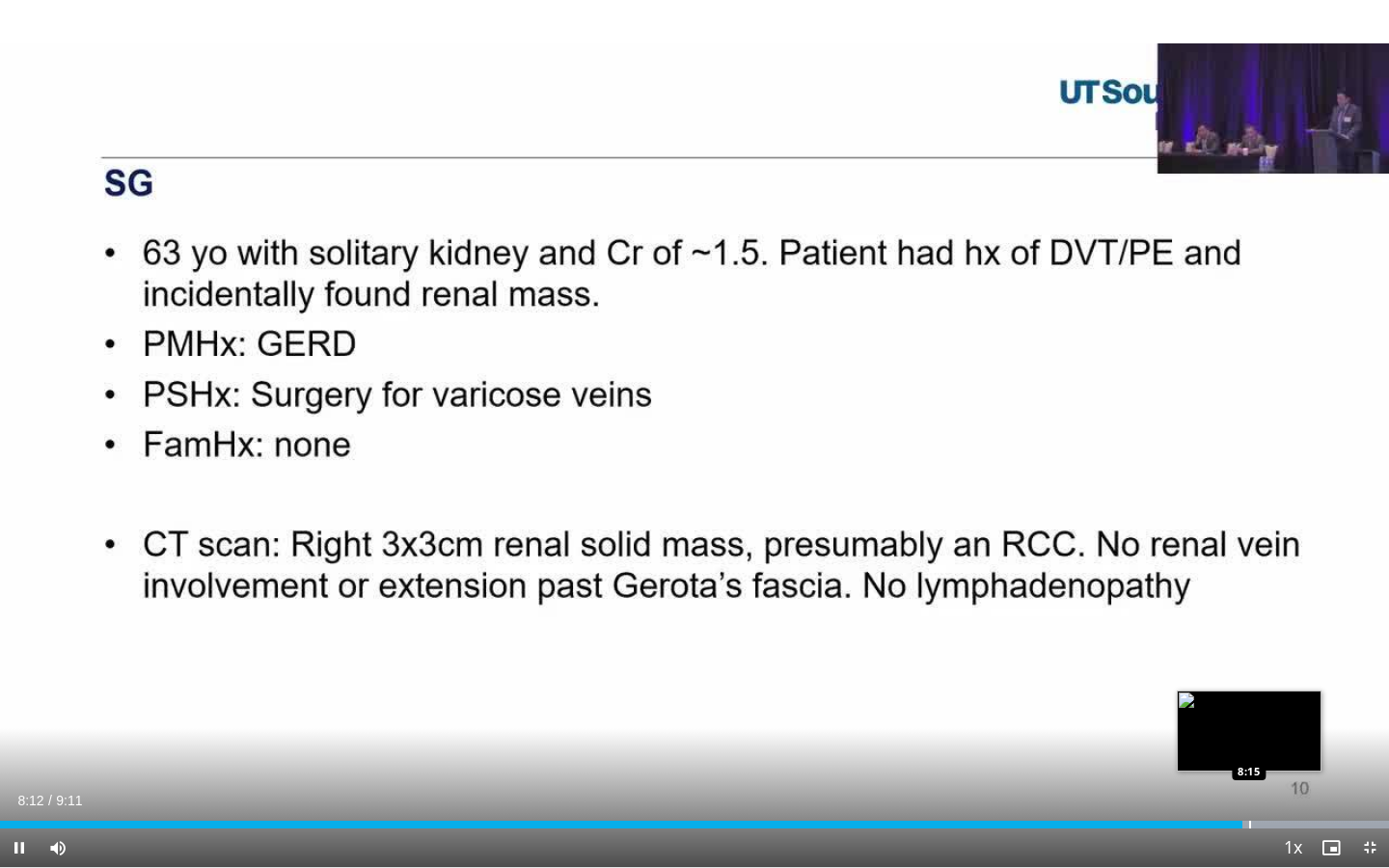 click at bounding box center (1250, 825) 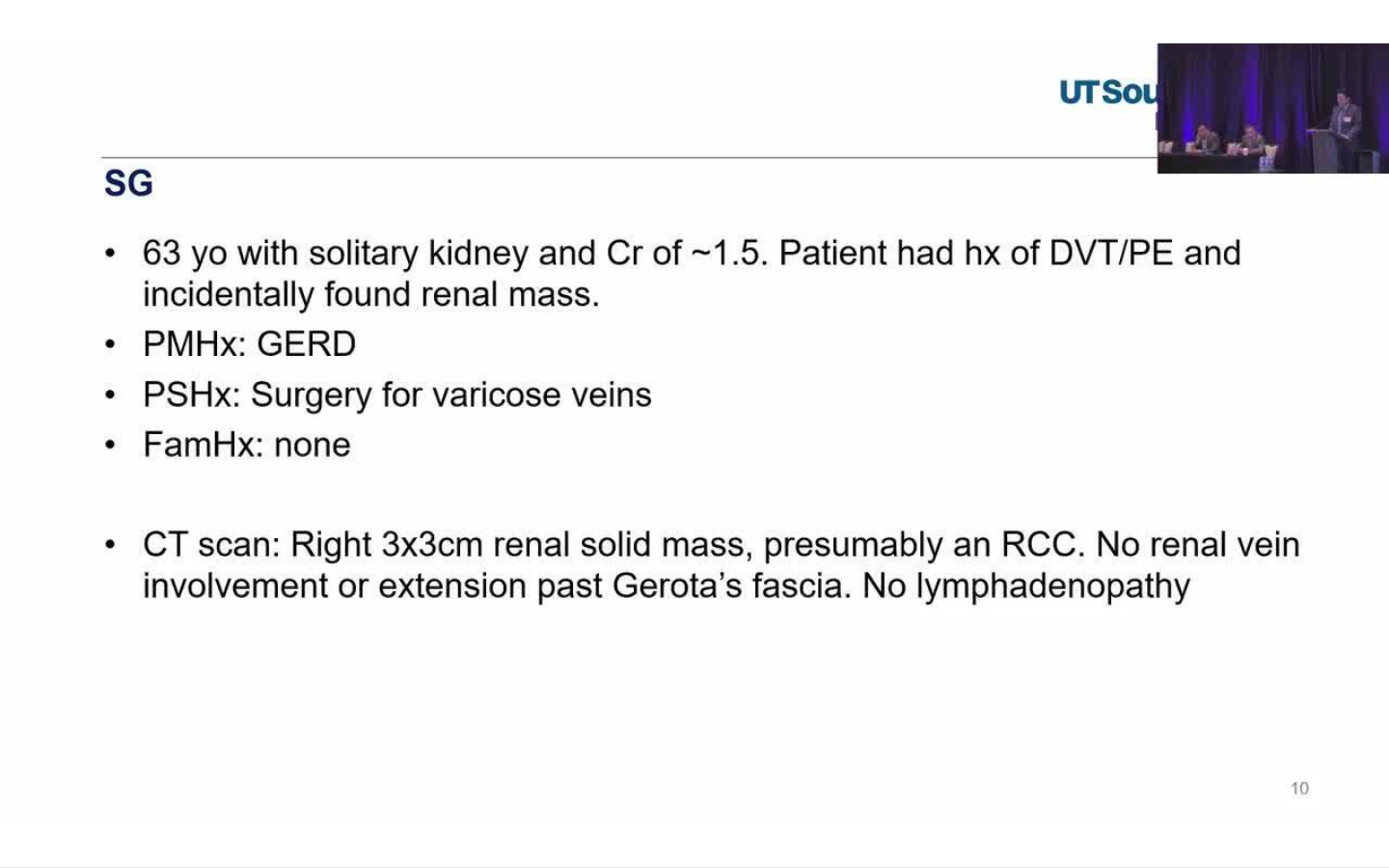click on "10 seconds
Tap to unmute" at bounding box center (694, 433) 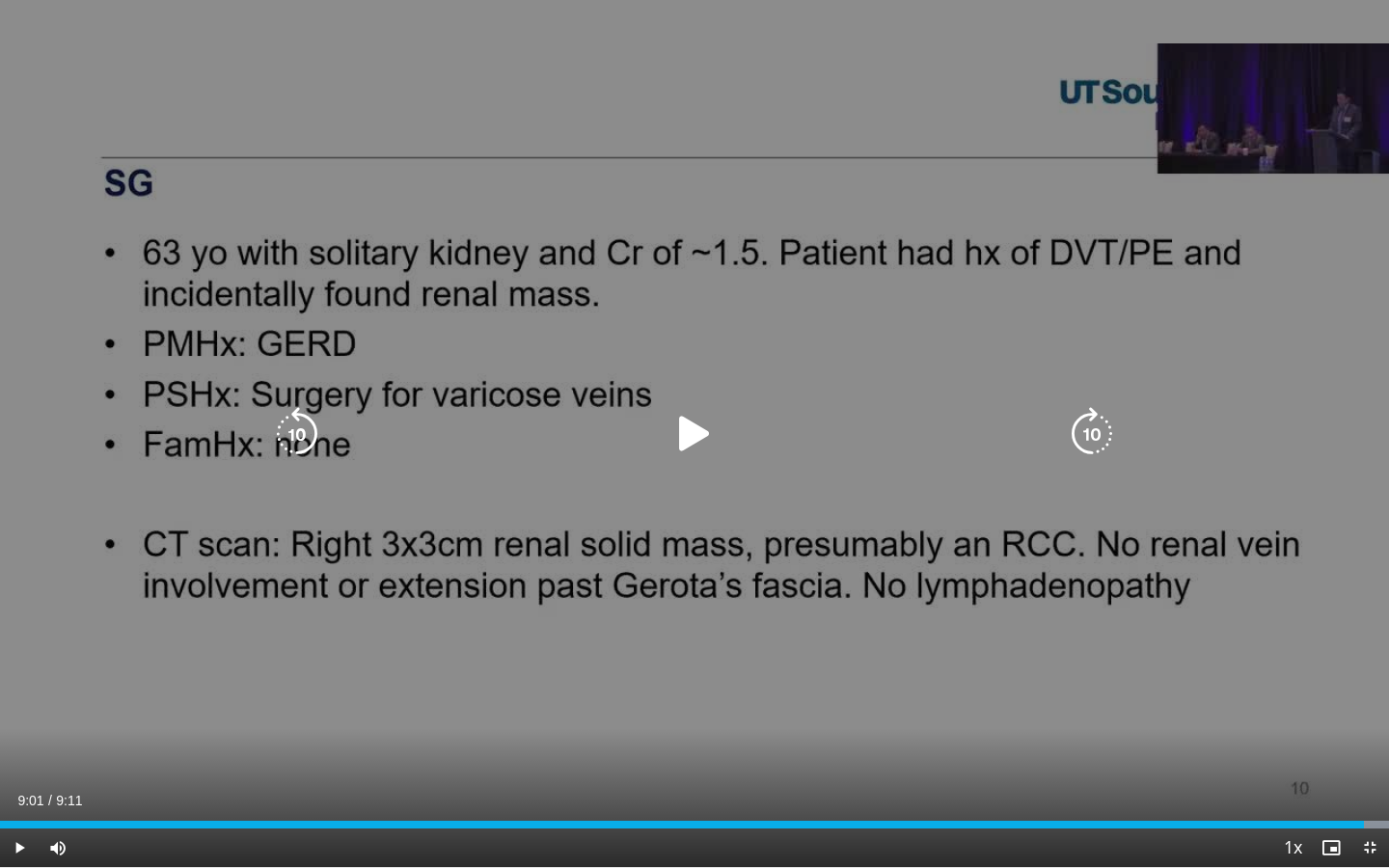 click at bounding box center (694, 434) 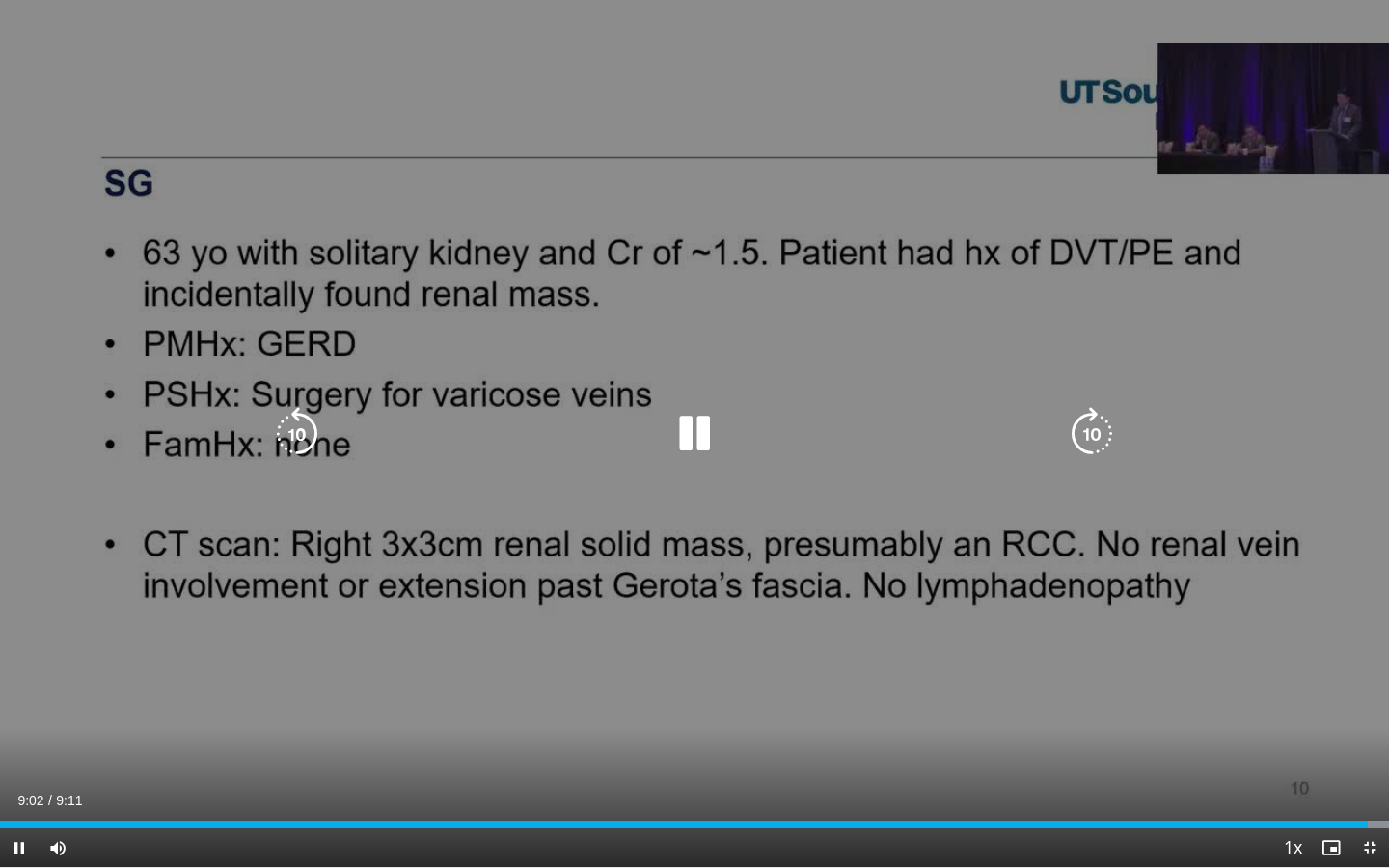 click at bounding box center (1092, 434) 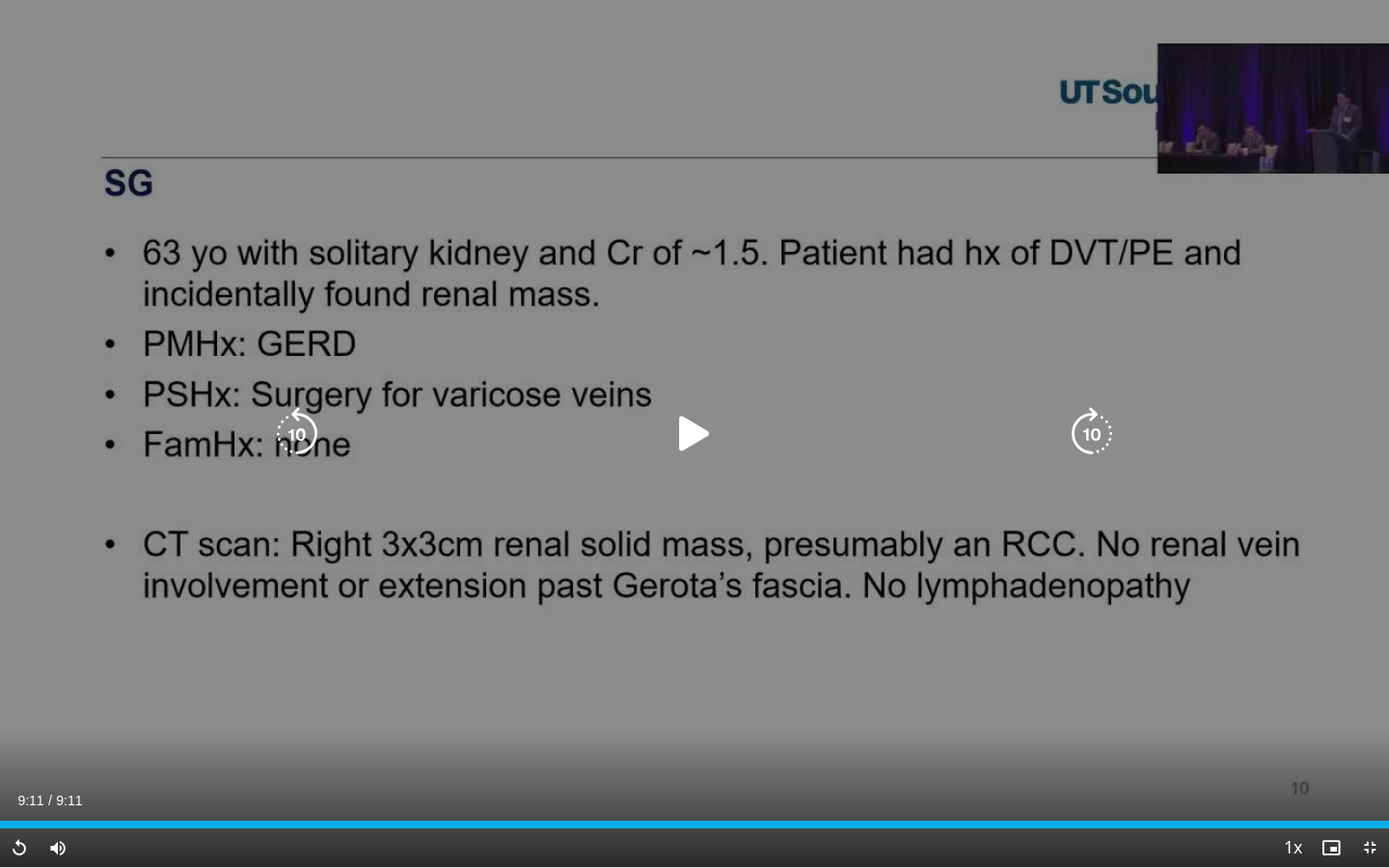 click at bounding box center [1092, 434] 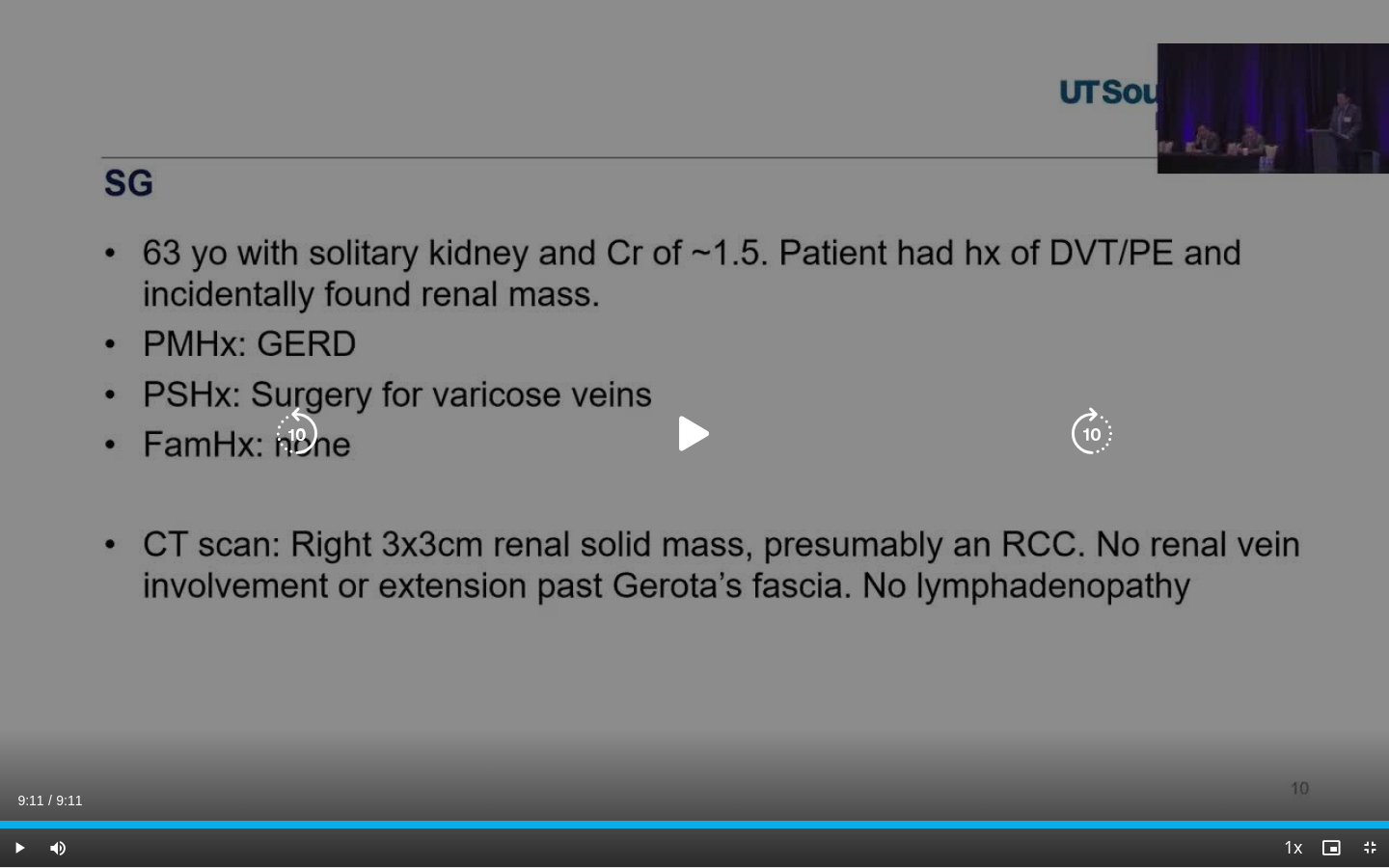 click at bounding box center [694, 434] 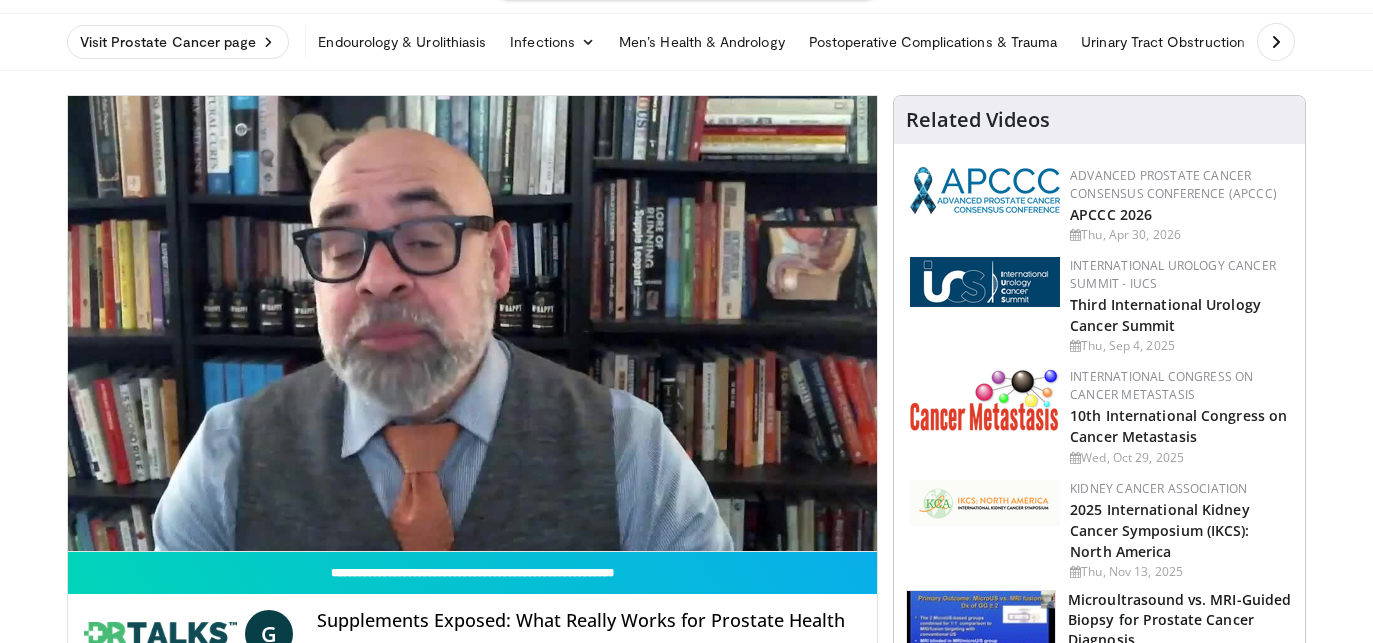 scroll, scrollTop: 0, scrollLeft: 0, axis: both 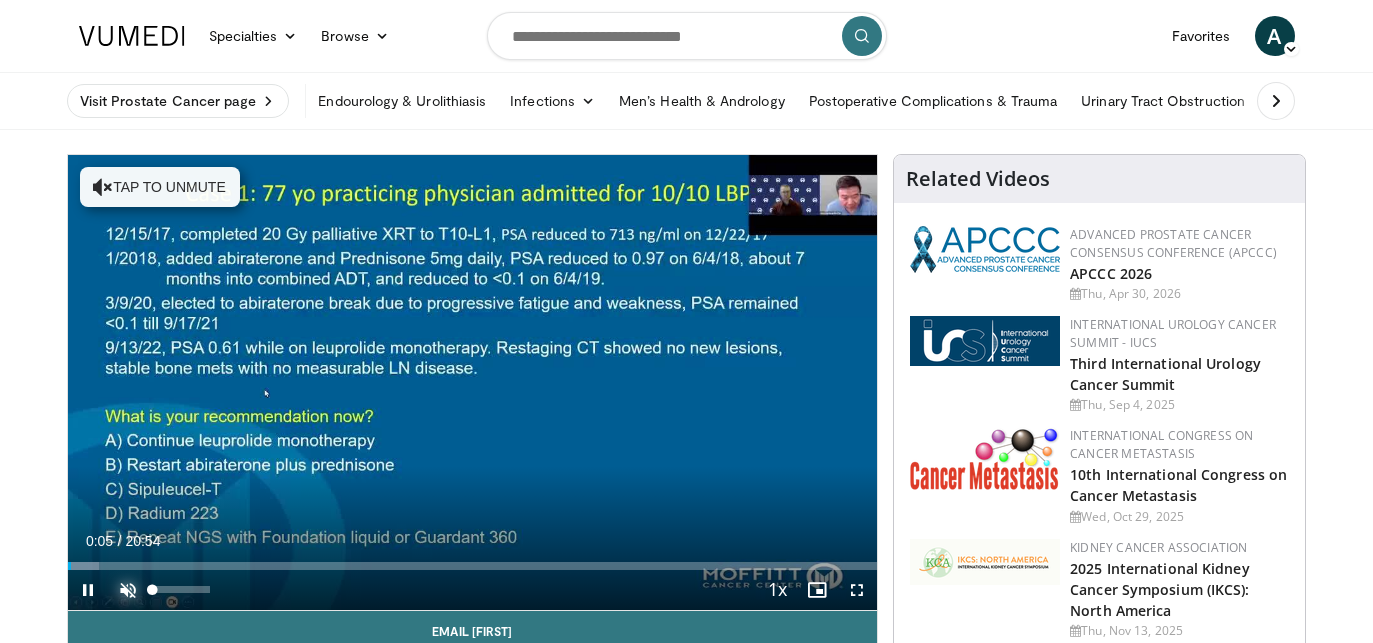 click at bounding box center (128, 590) 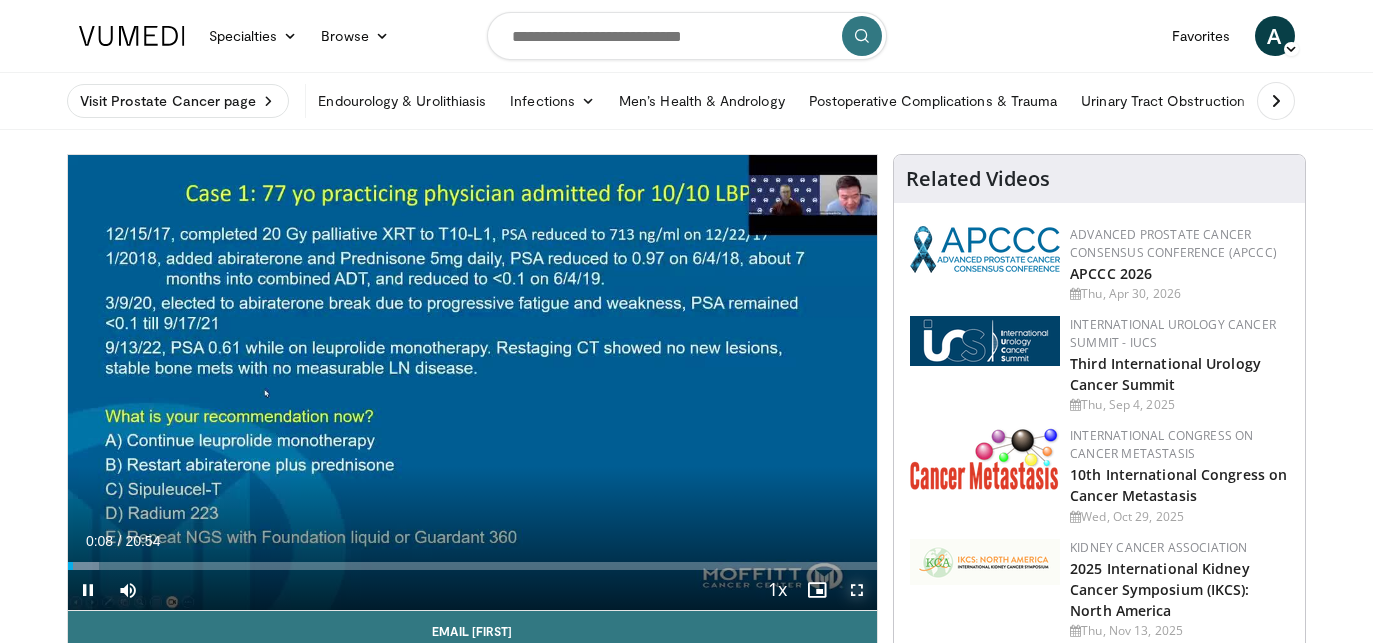 click at bounding box center [857, 590] 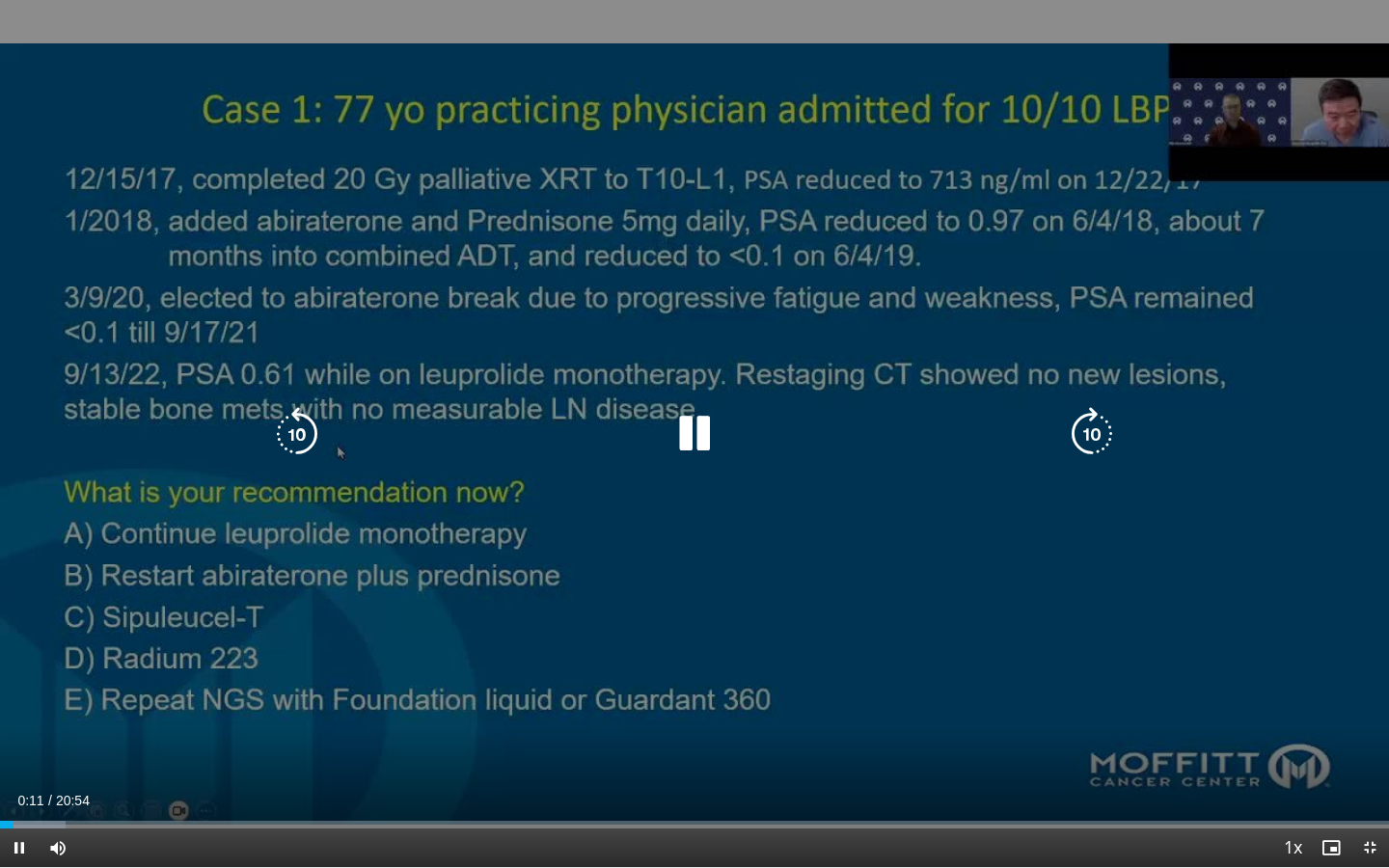 click at bounding box center (694, 434) 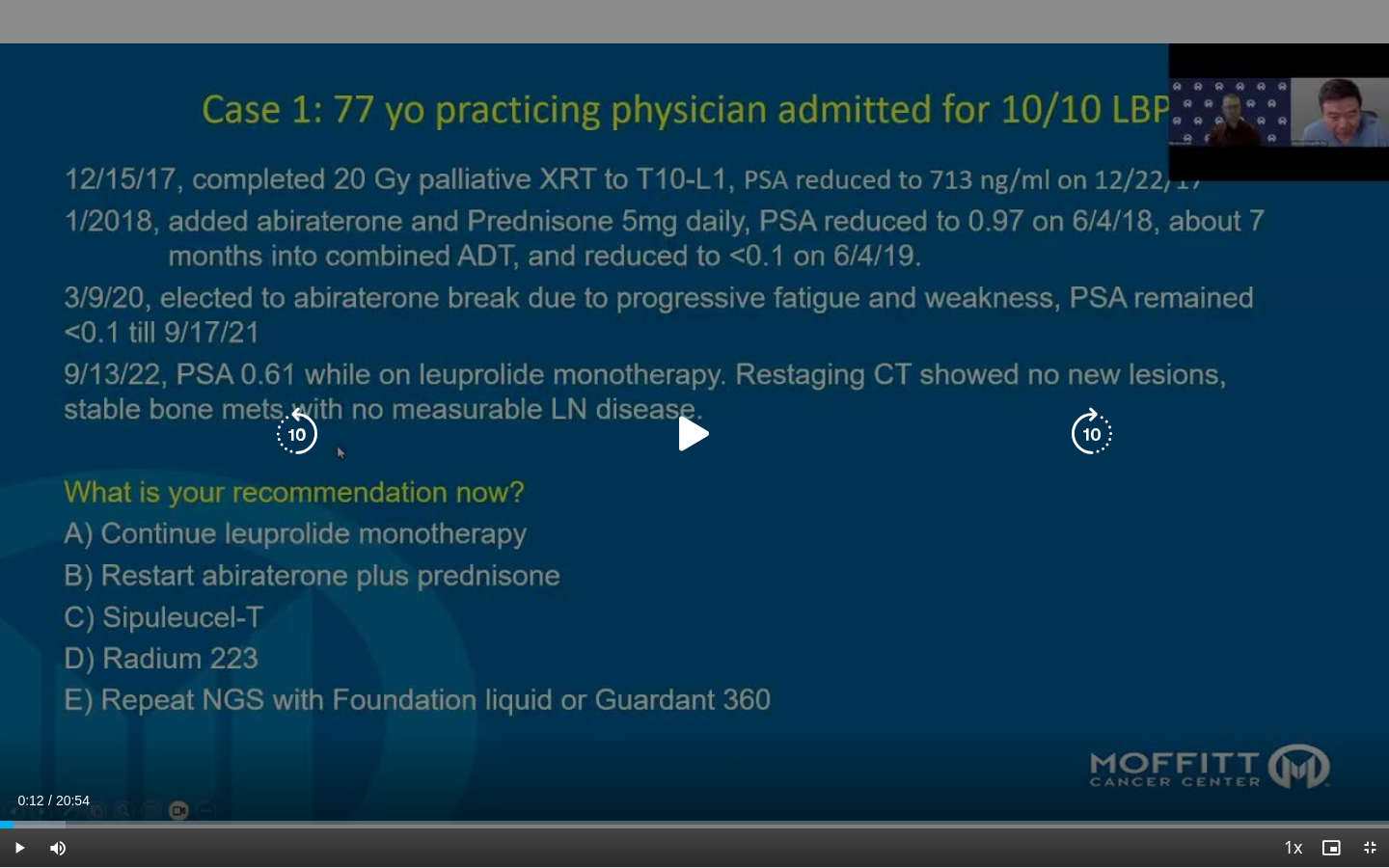 click at bounding box center [694, 434] 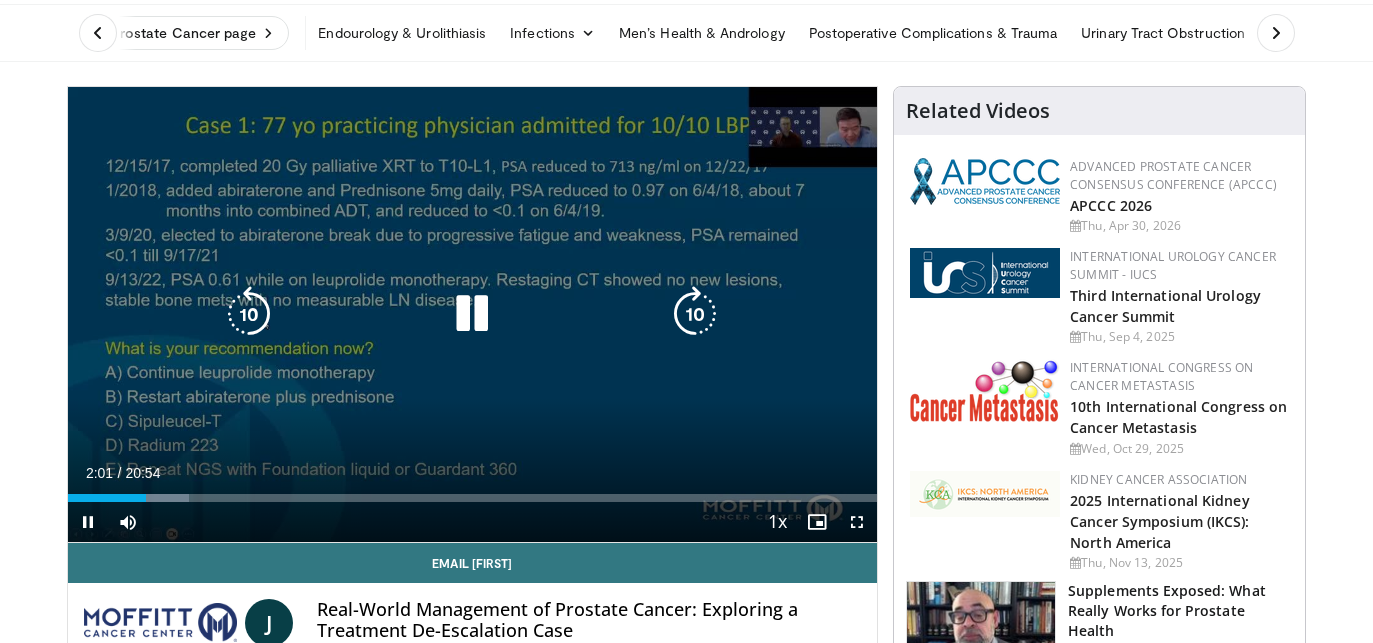 scroll, scrollTop: 93, scrollLeft: 0, axis: vertical 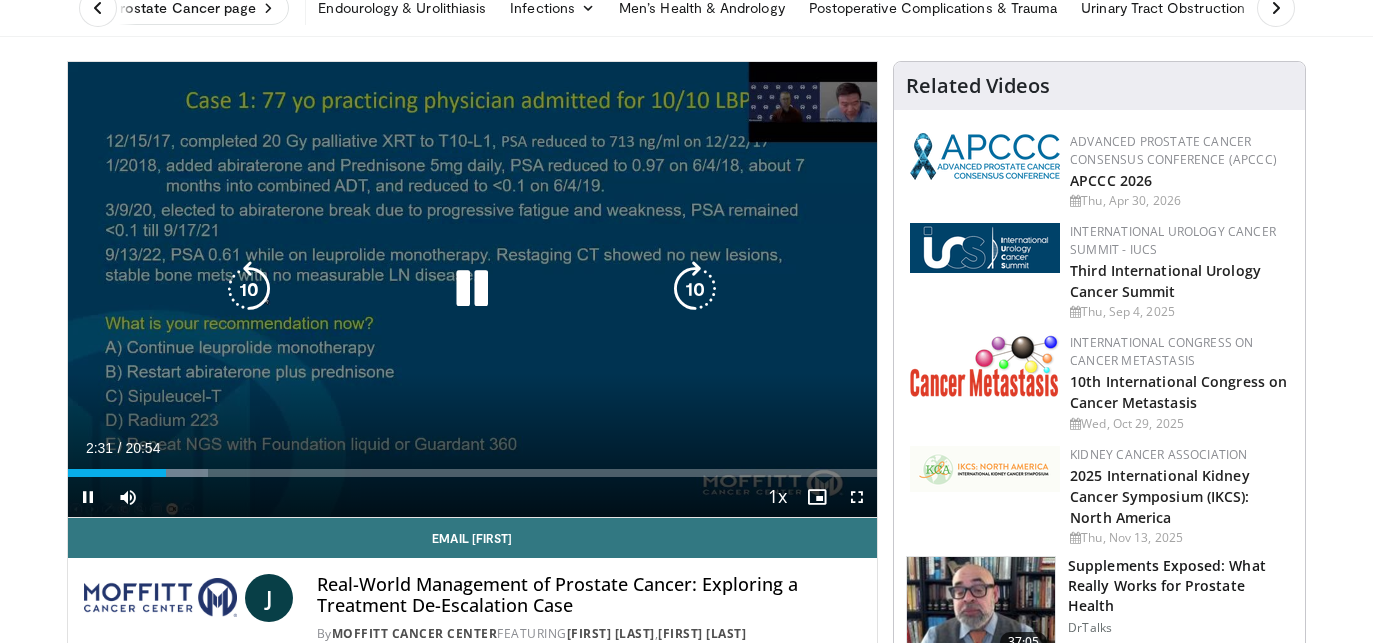 click at bounding box center (472, 289) 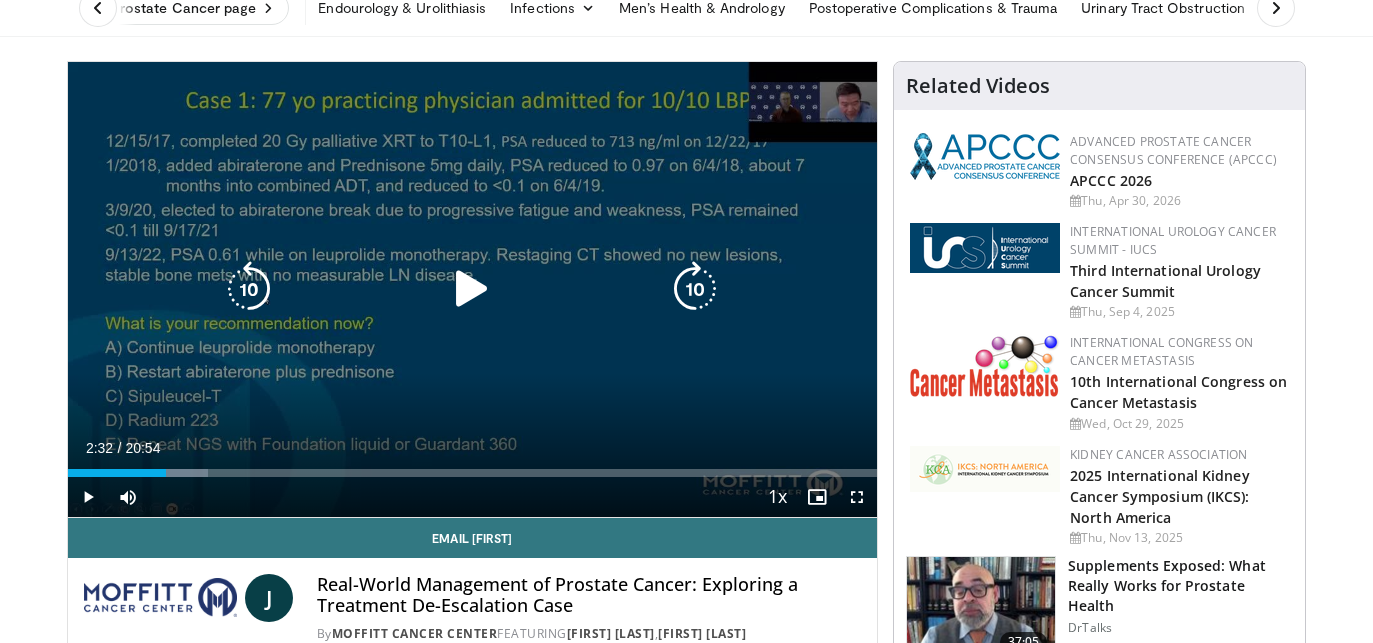 click at bounding box center [472, 289] 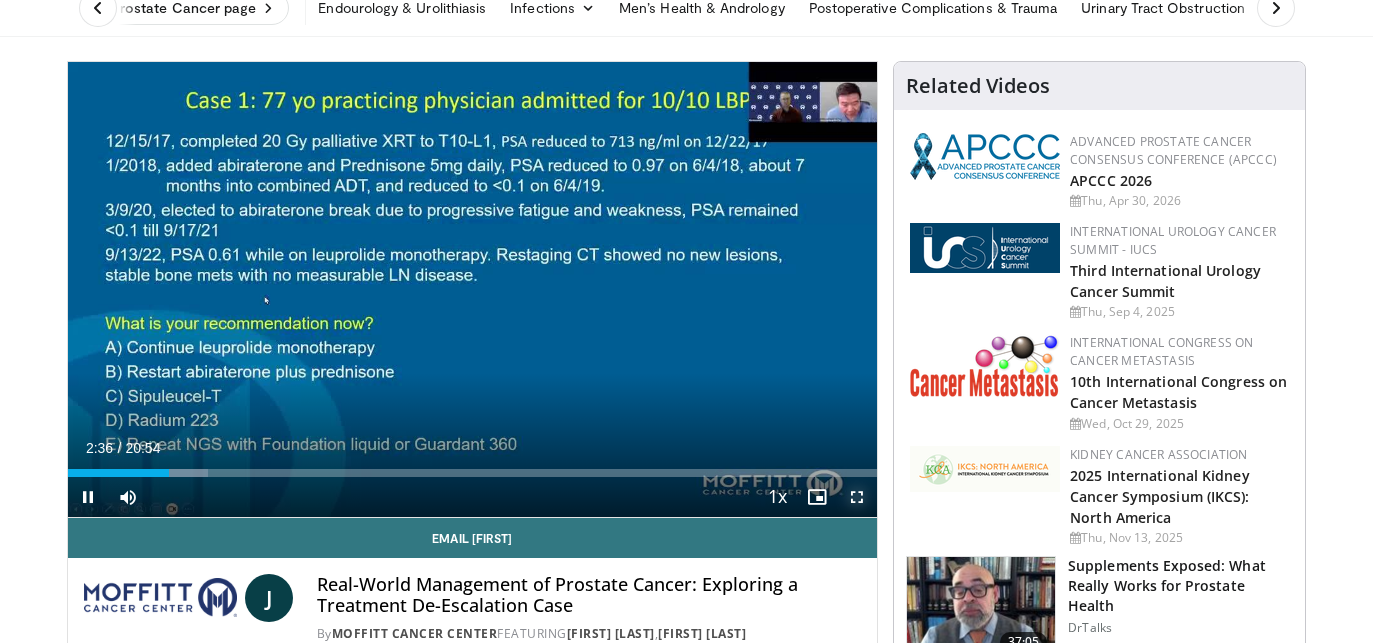 click at bounding box center (857, 497) 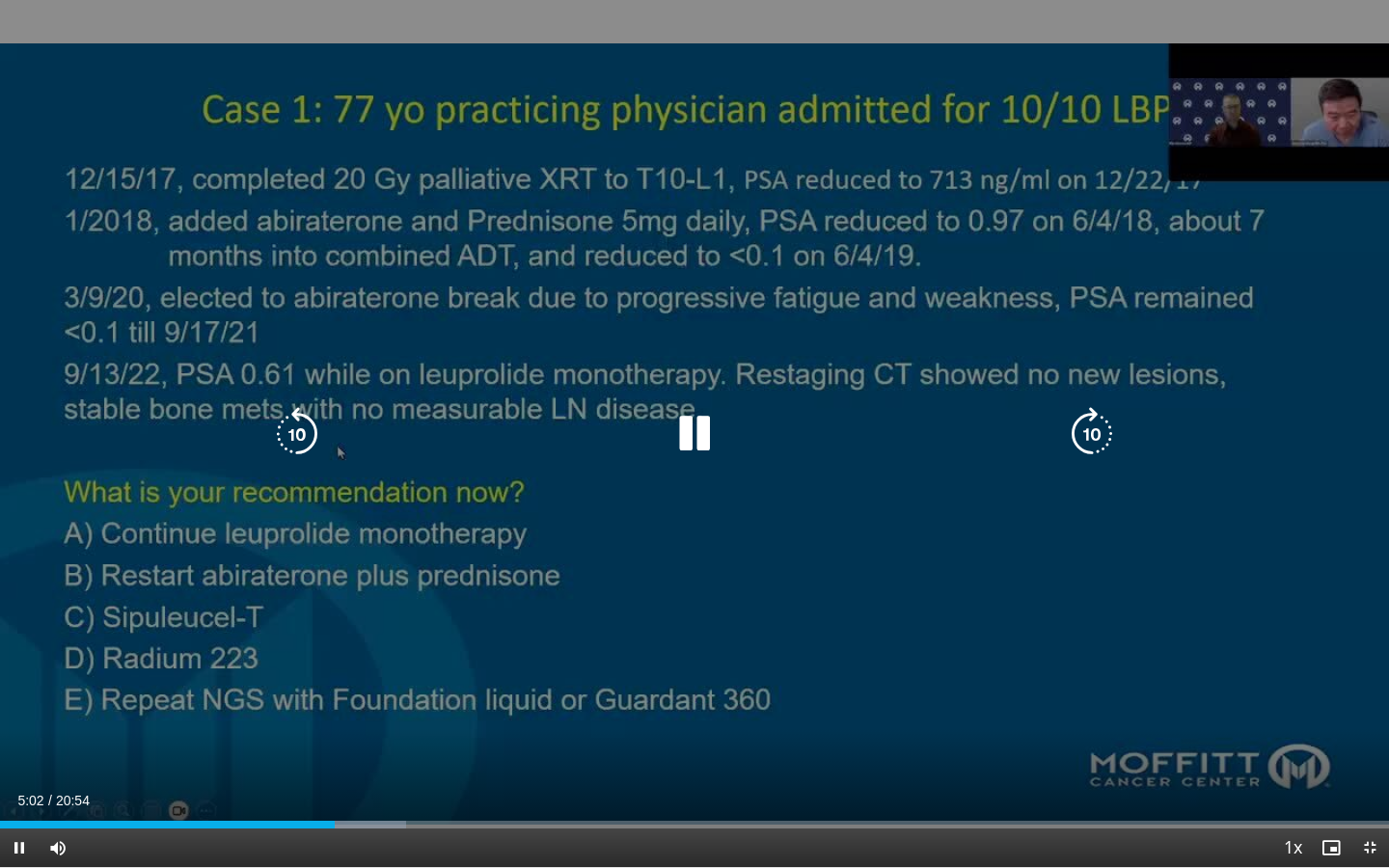 click at bounding box center (694, 434) 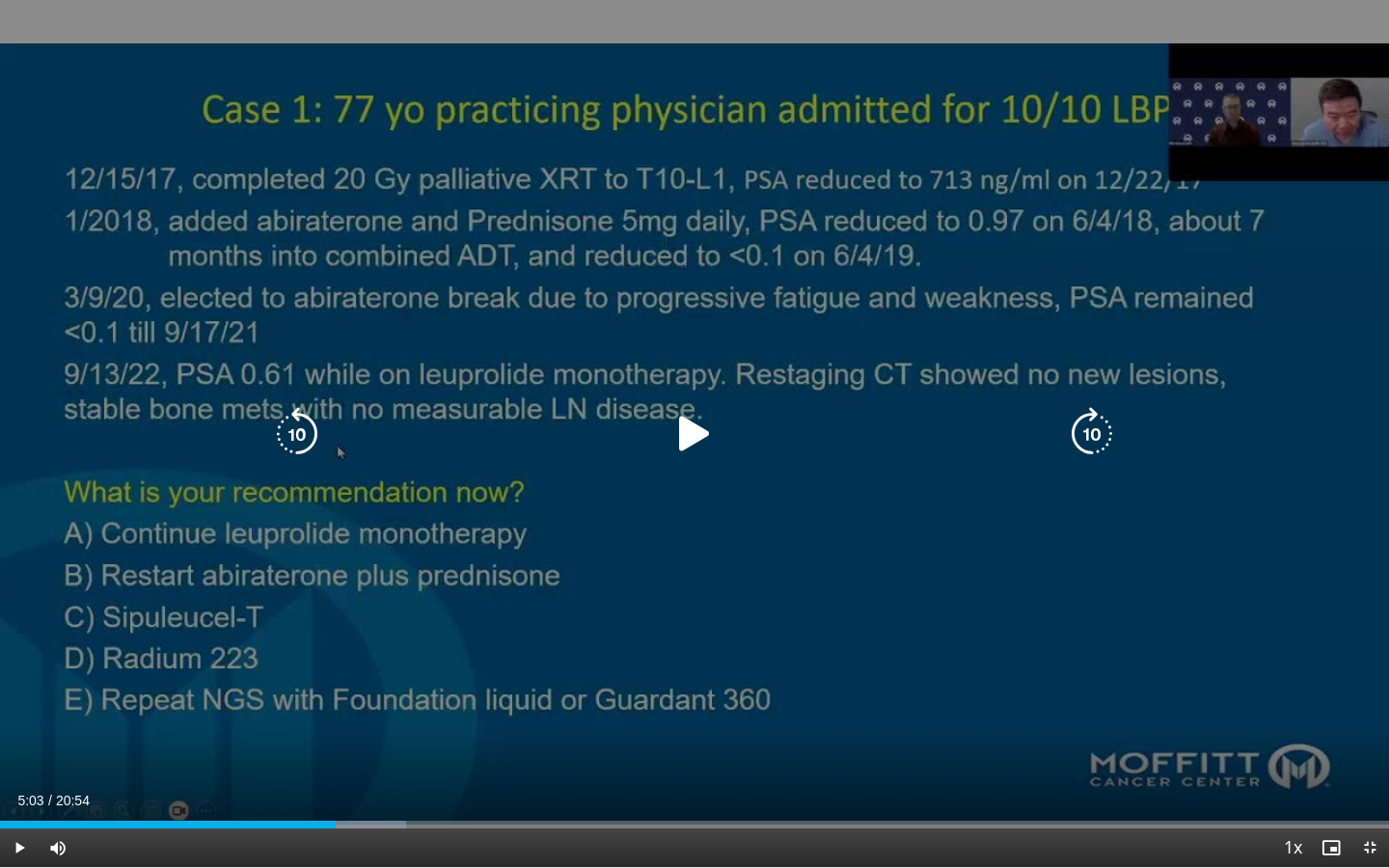 click at bounding box center [694, 434] 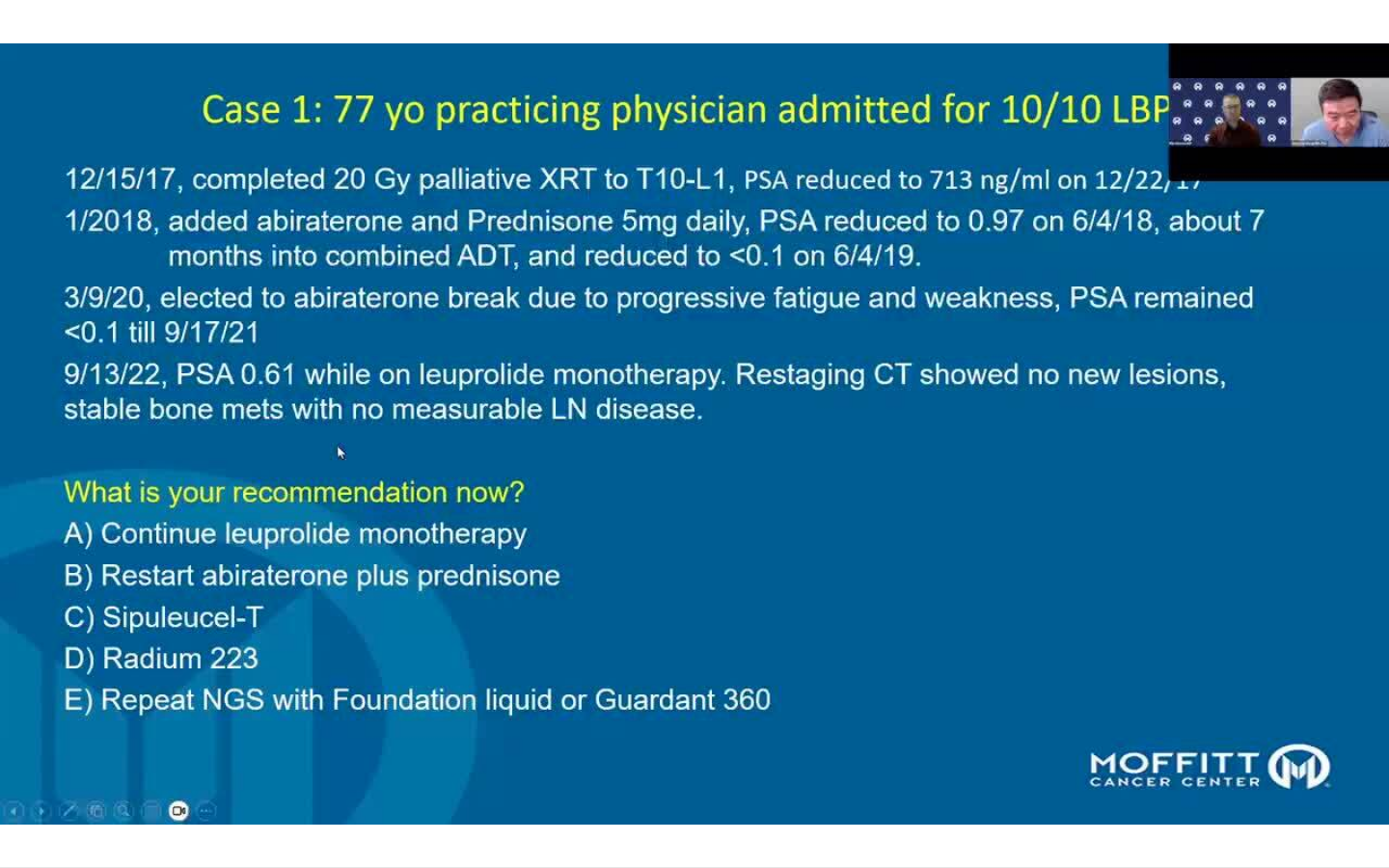type 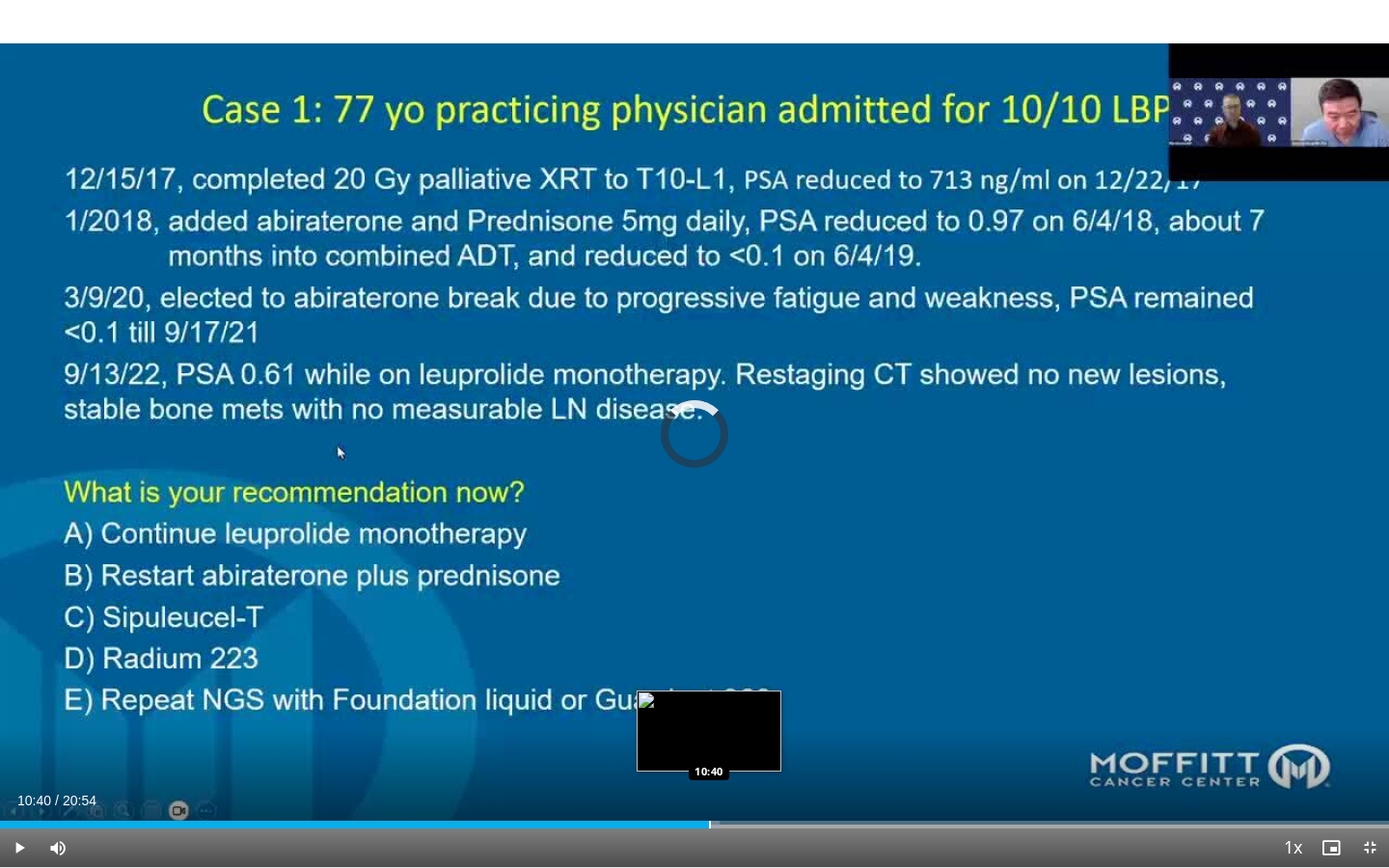 click at bounding box center (710, 825) 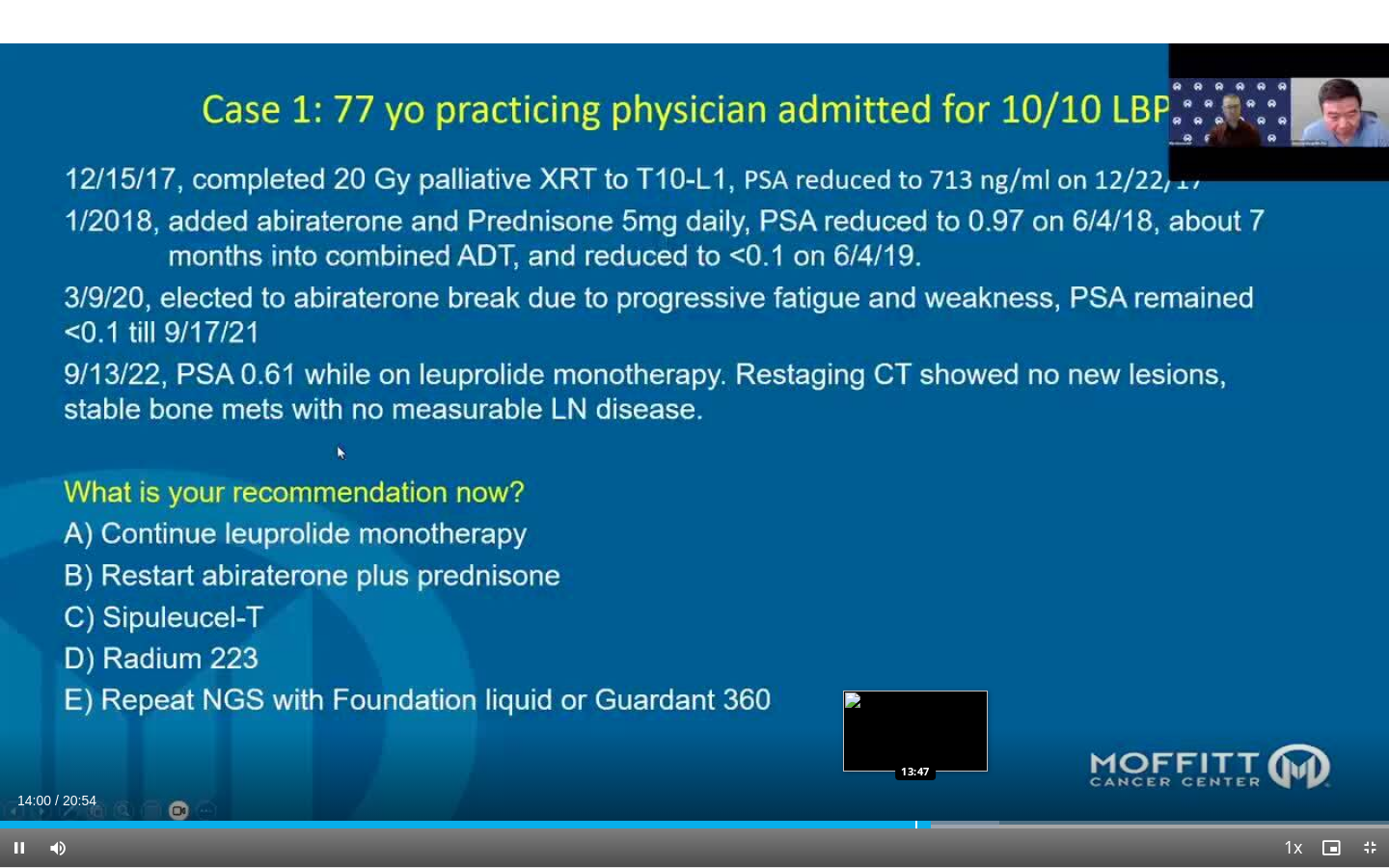 click at bounding box center (916, 825) 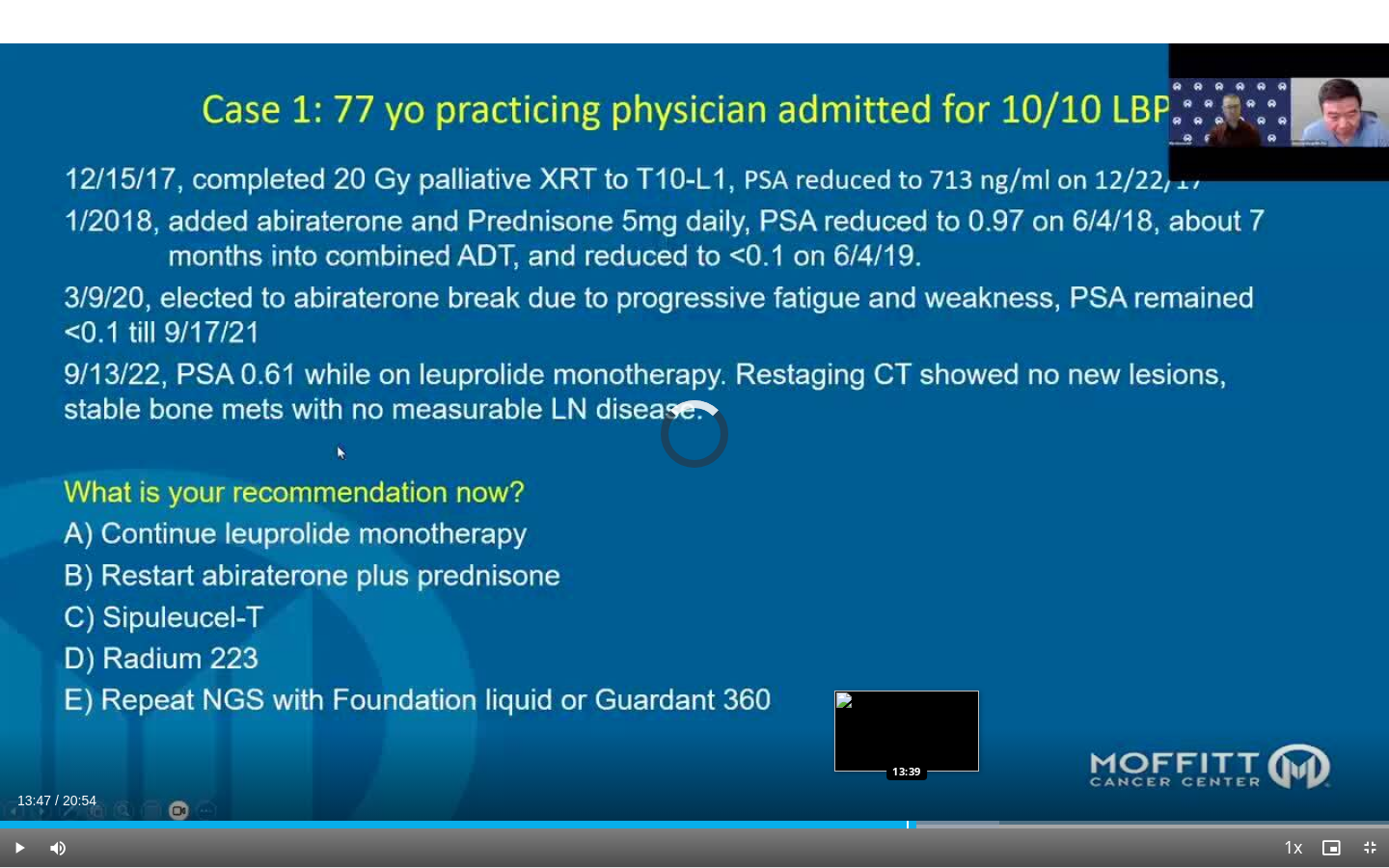 click at bounding box center (908, 825) 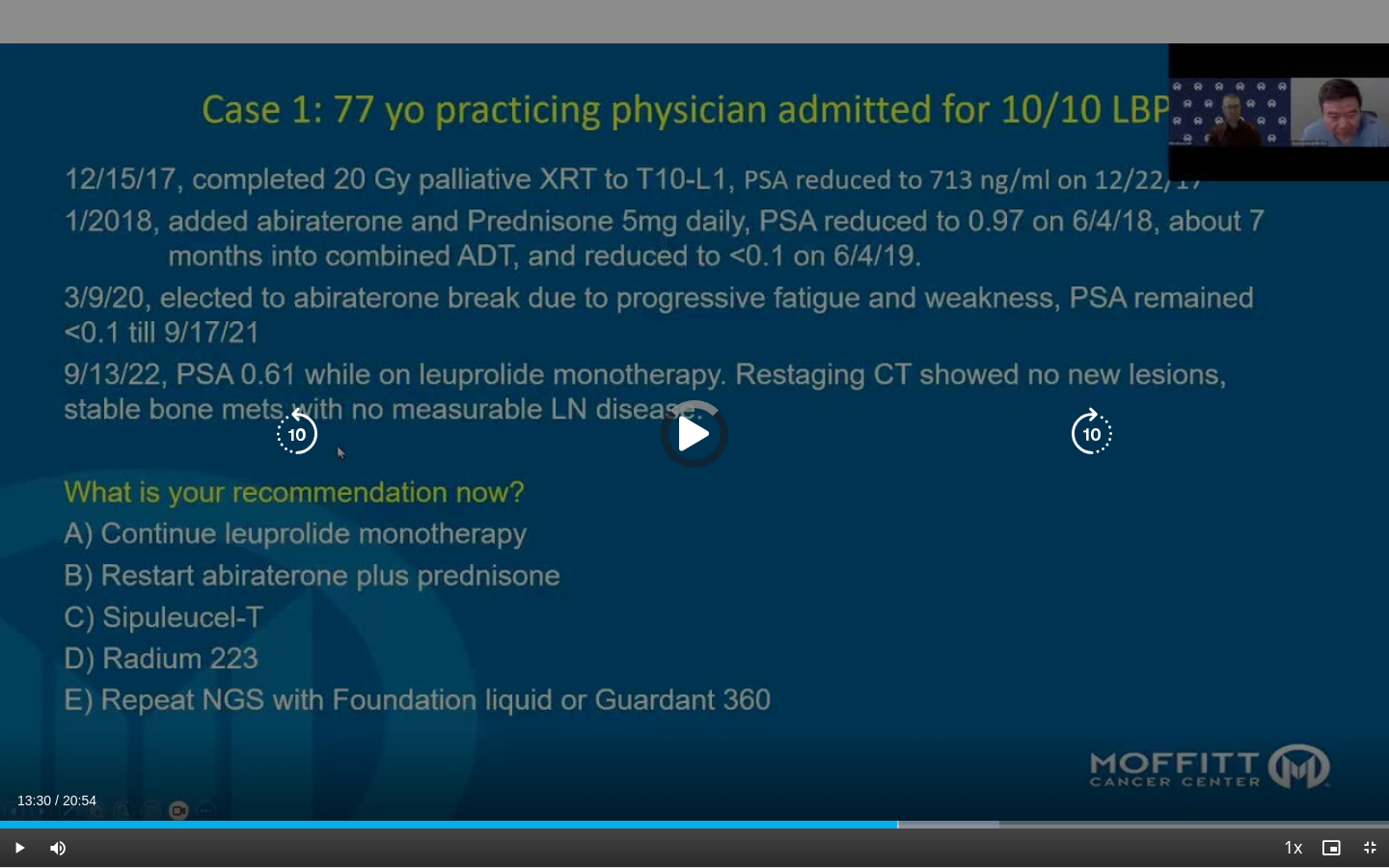 click at bounding box center (0, 0) 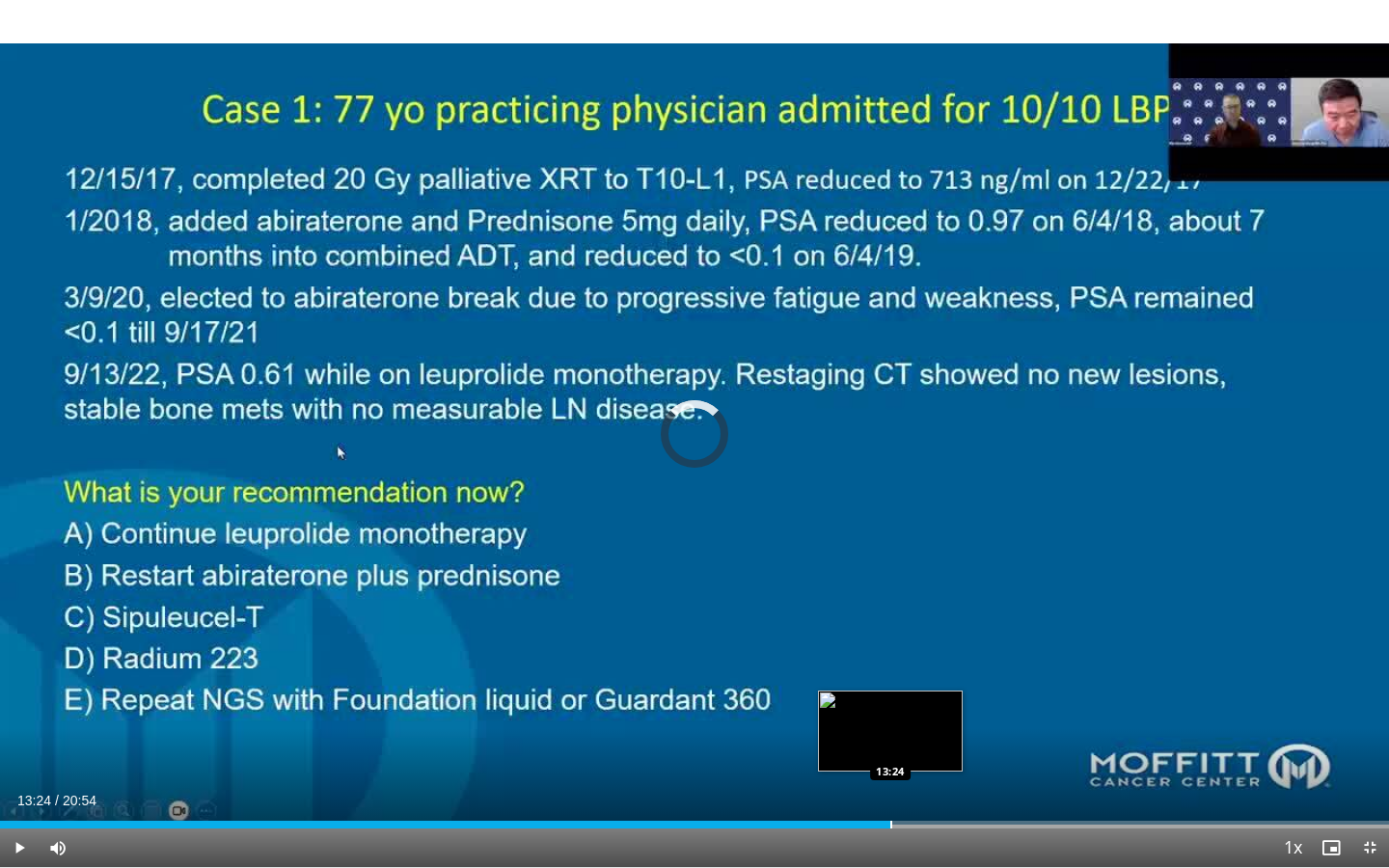 click at bounding box center (891, 825) 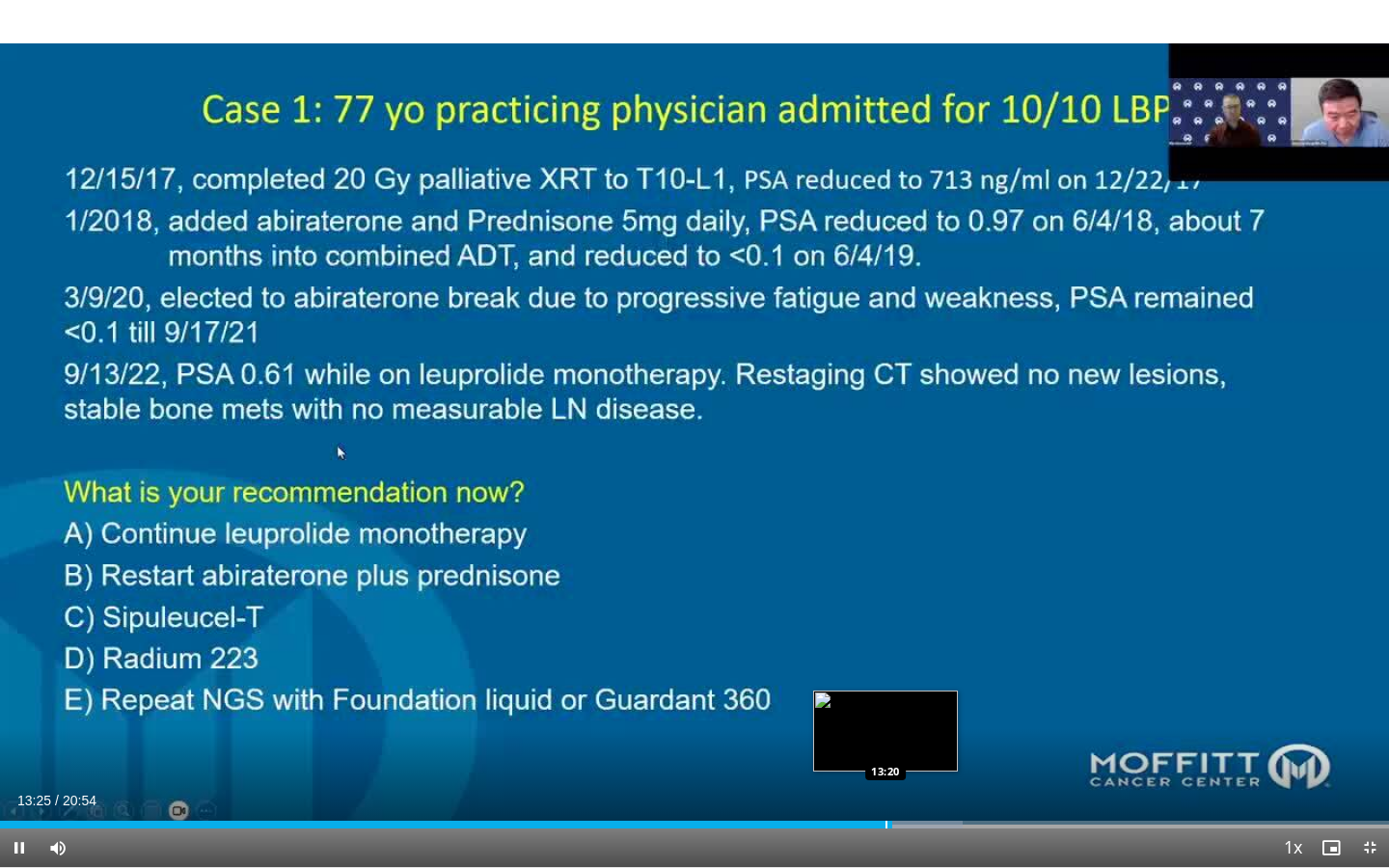 click at bounding box center [886, 825] 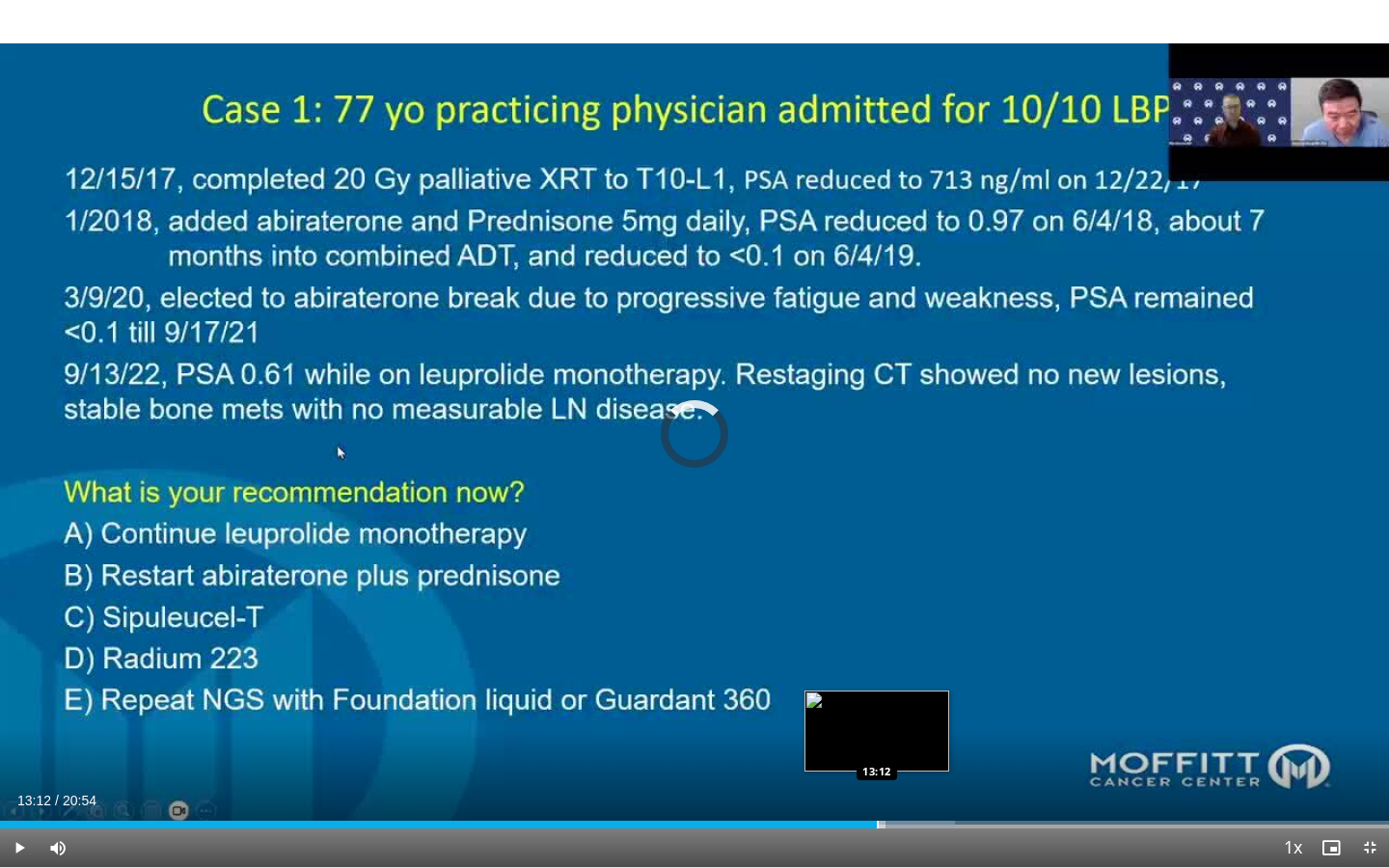 click at bounding box center [878, 825] 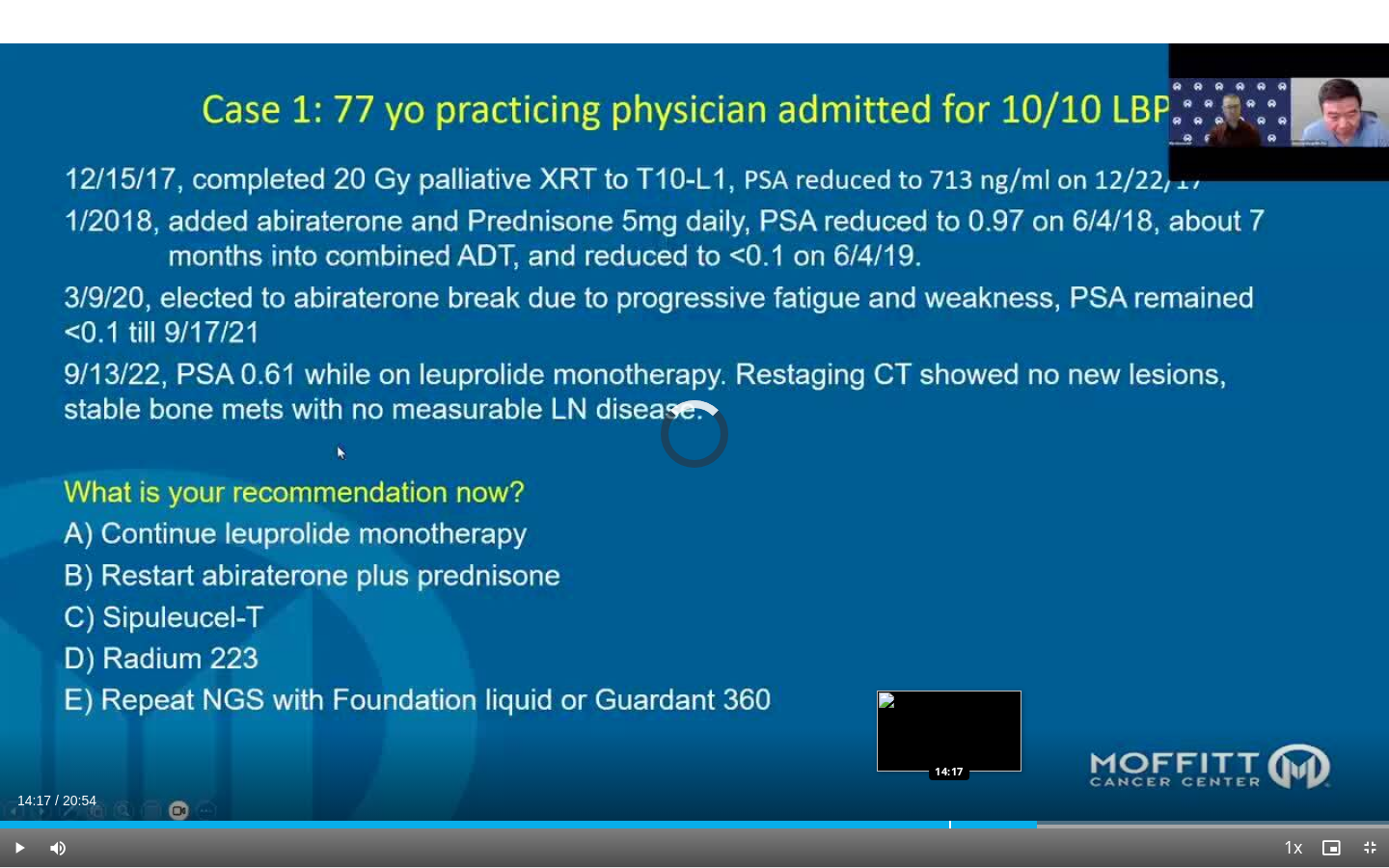 click at bounding box center (950, 825) 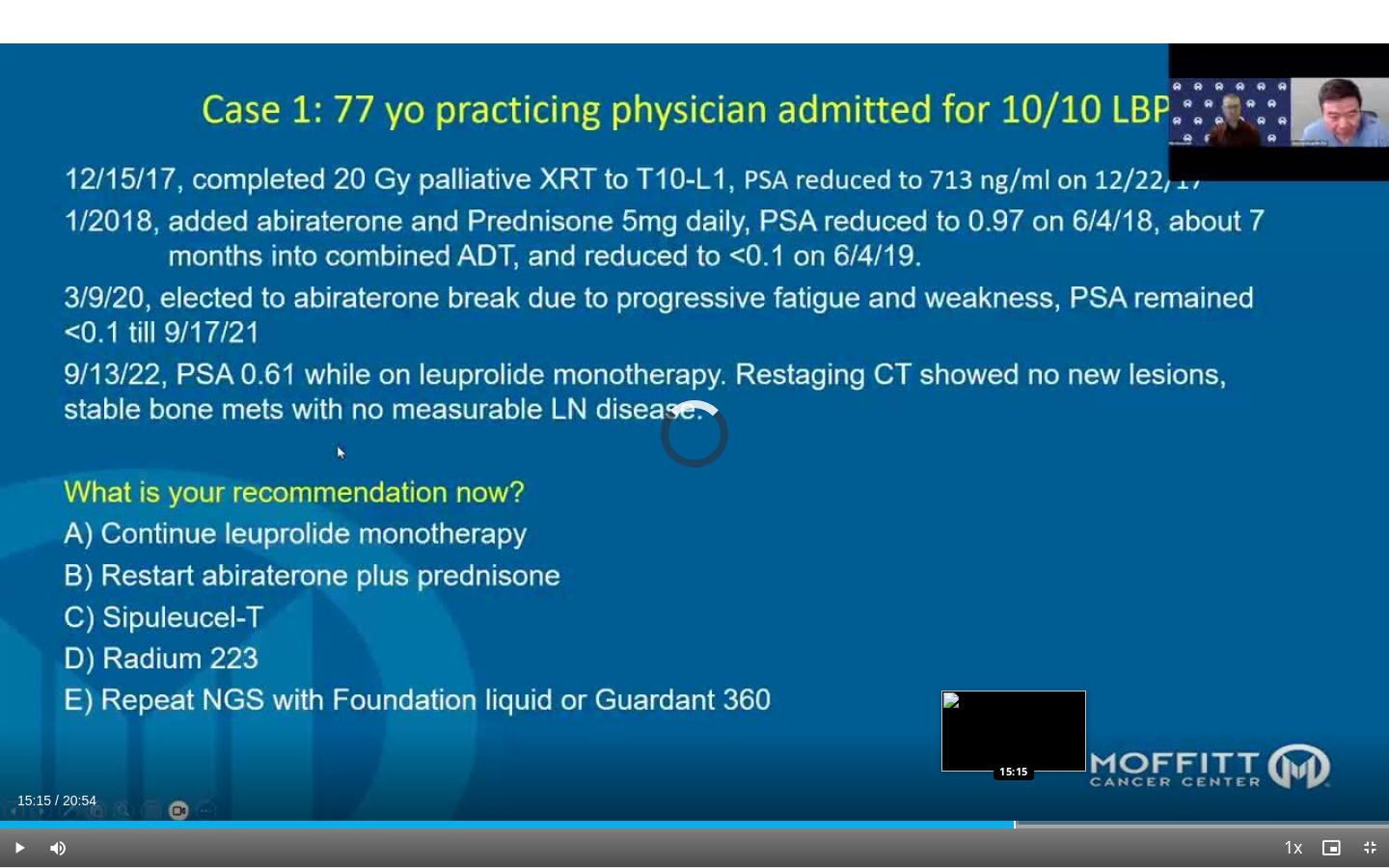 click at bounding box center (1015, 825) 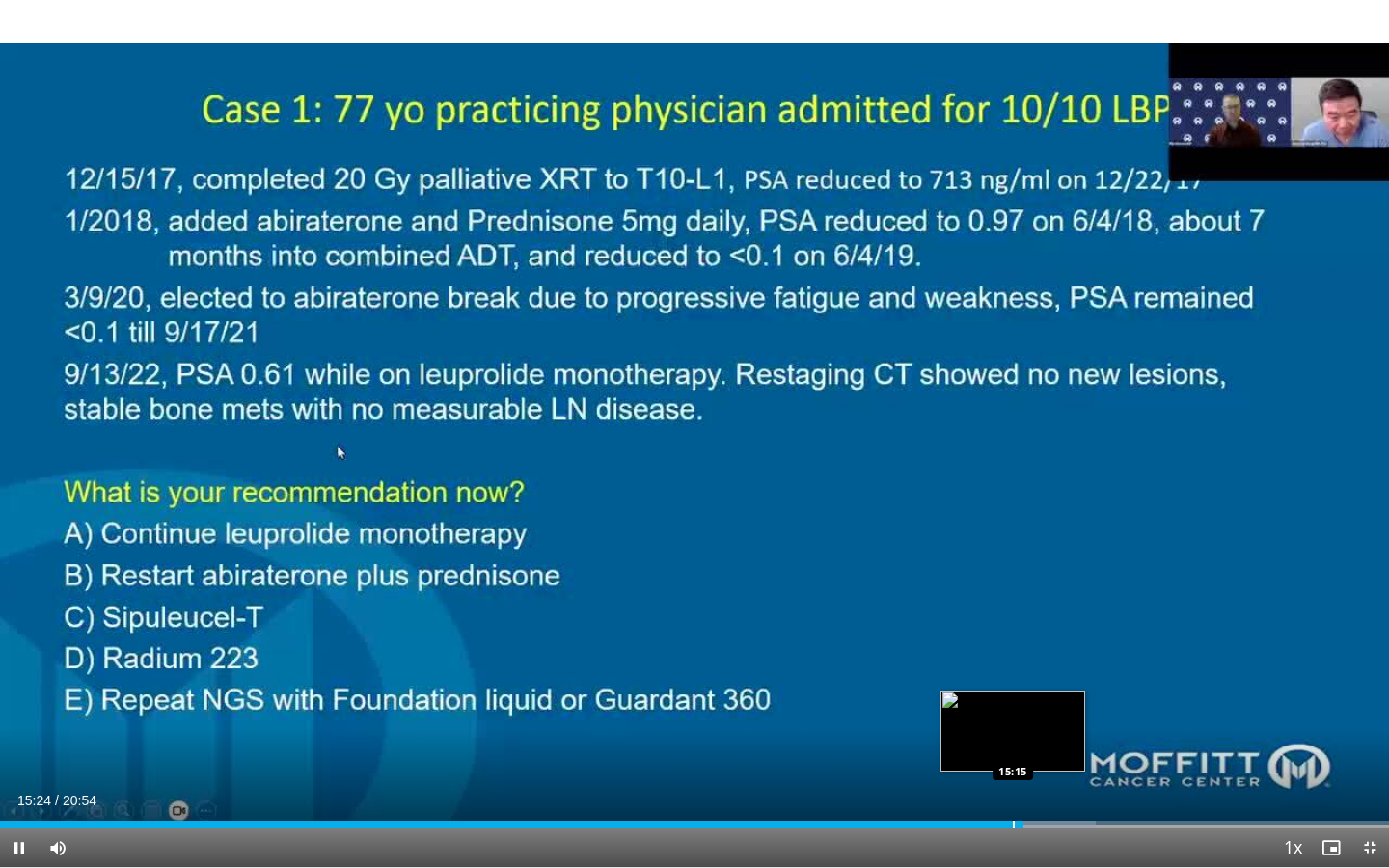 click at bounding box center (1014, 825) 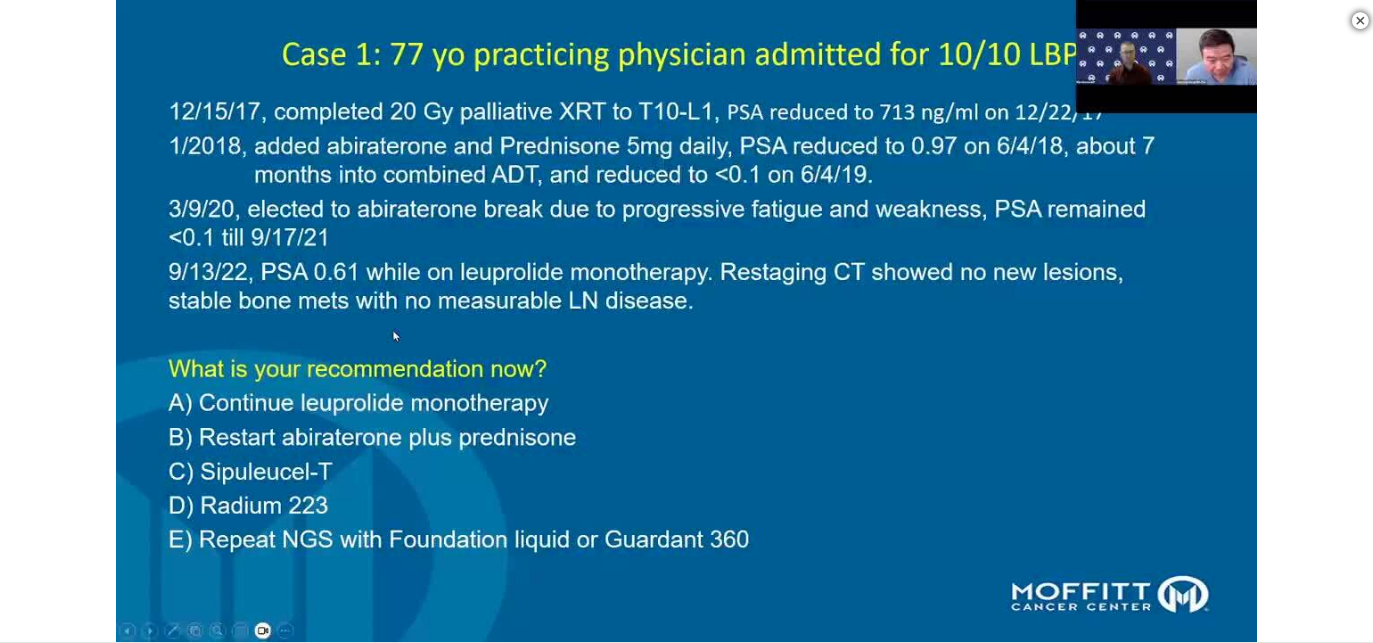 scroll, scrollTop: 0, scrollLeft: 0, axis: both 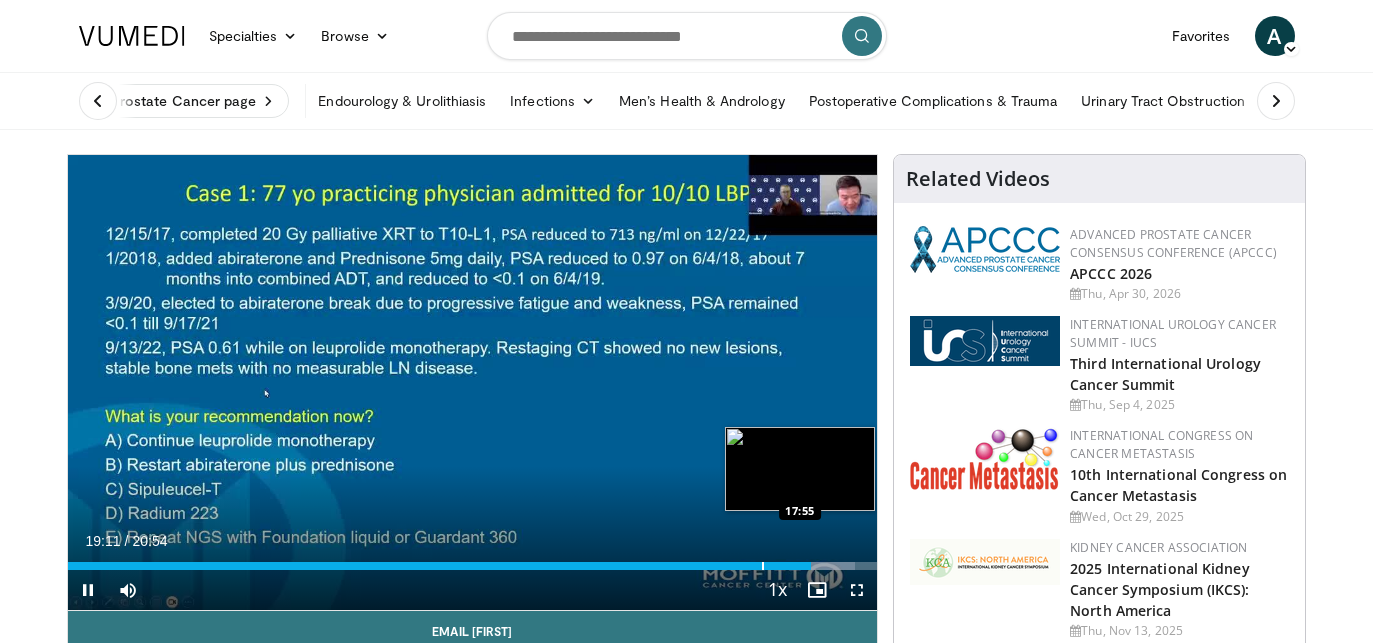 click on "Loaded :  97.22% 19:11 17:55" at bounding box center [473, 560] 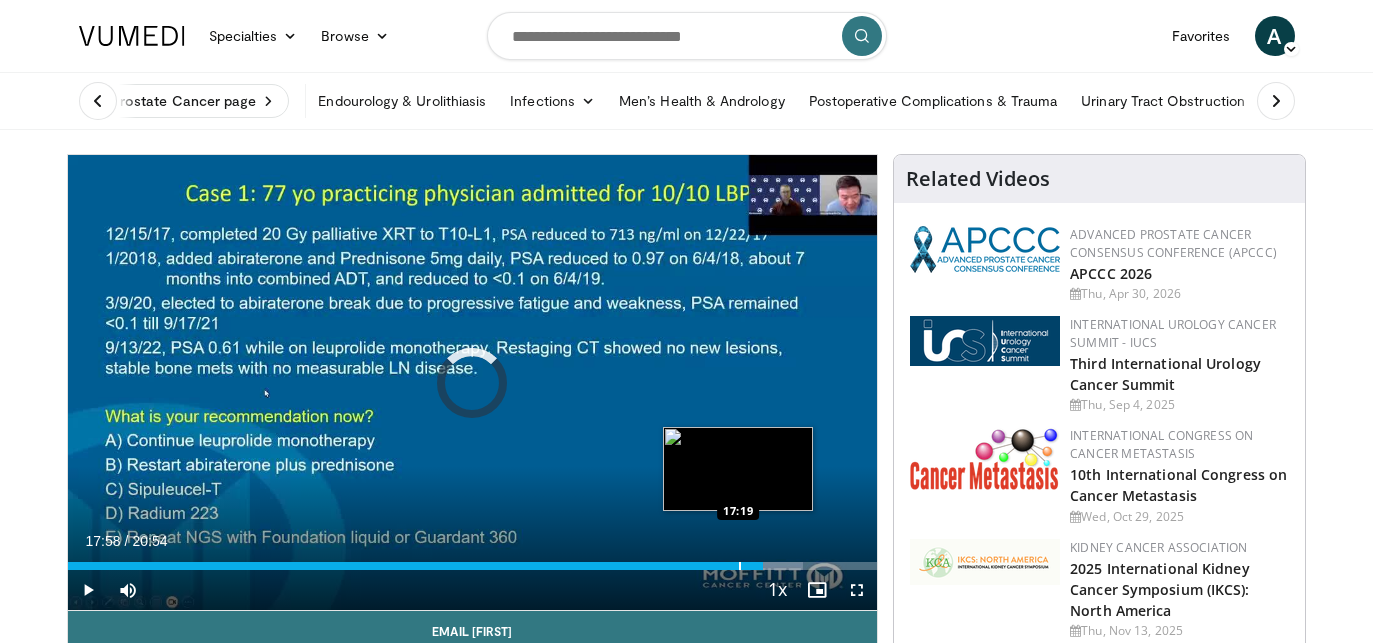 click at bounding box center (740, 566) 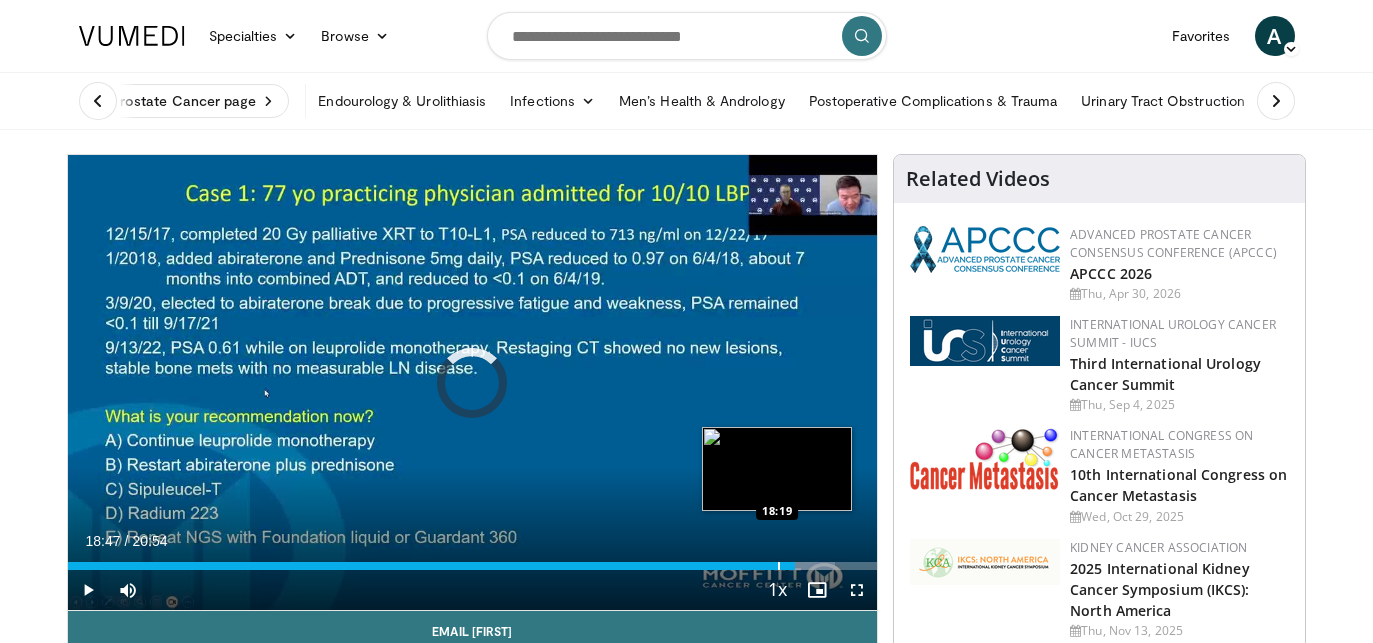 click at bounding box center [779, 566] 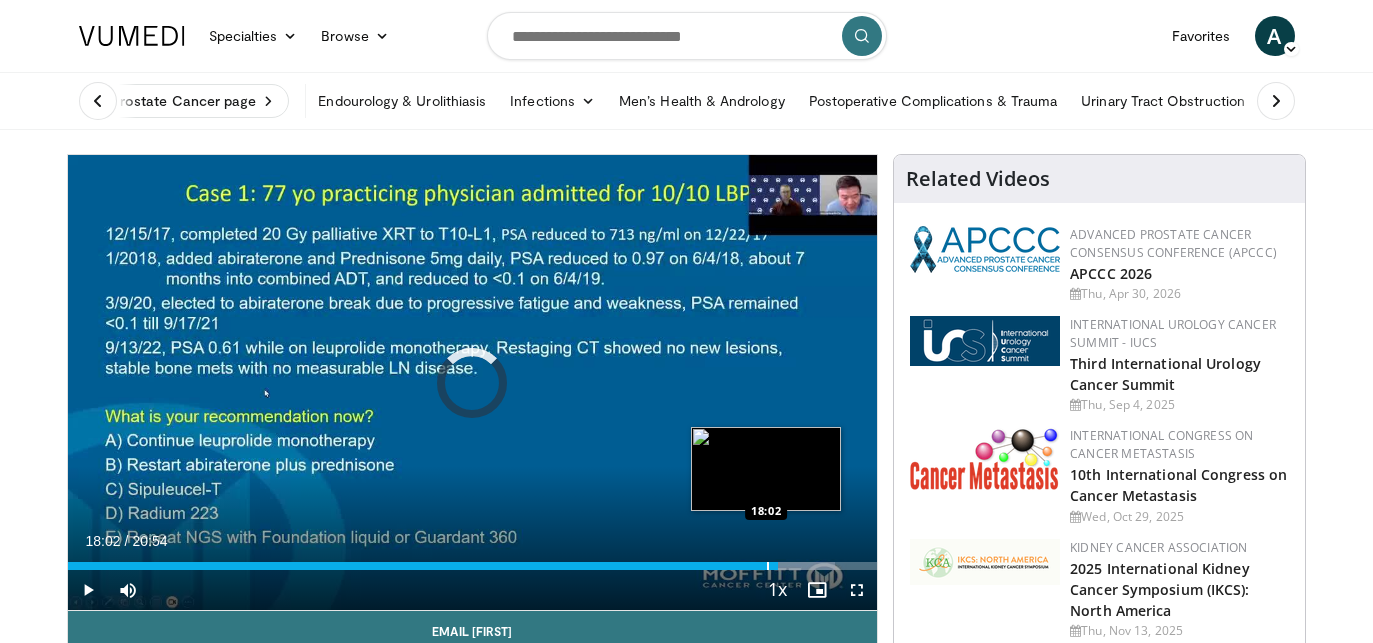 click at bounding box center (768, 566) 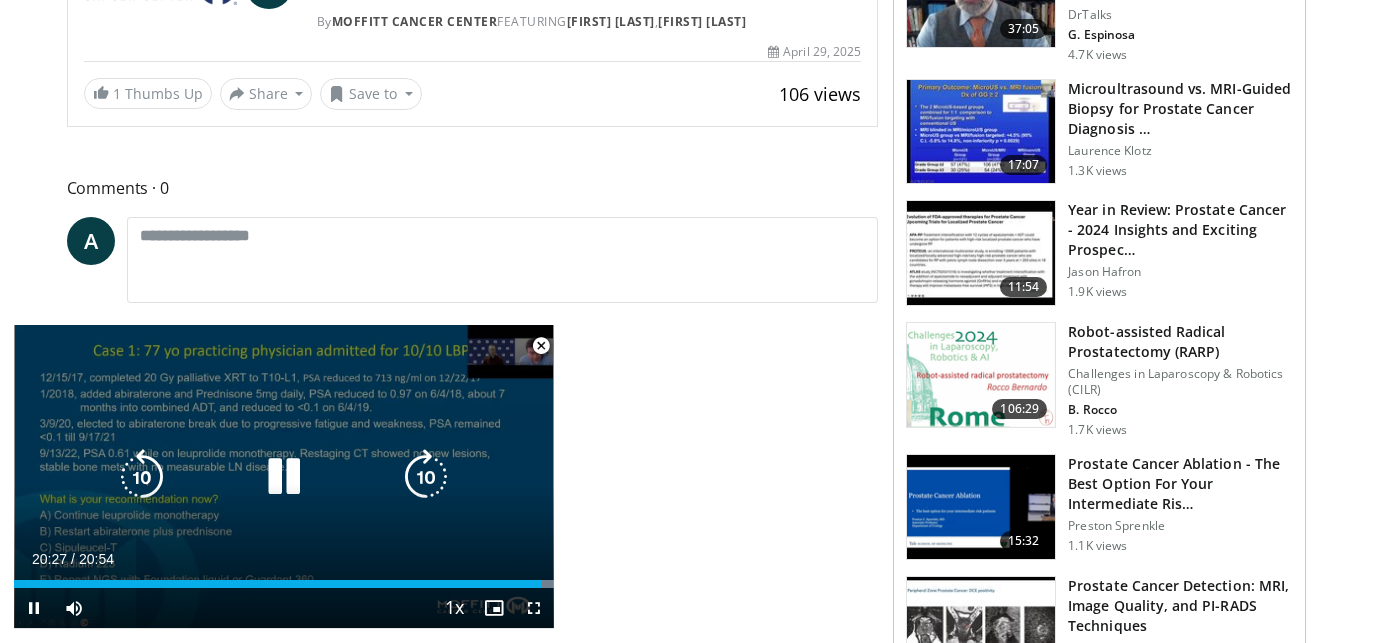 scroll, scrollTop: 708, scrollLeft: 0, axis: vertical 